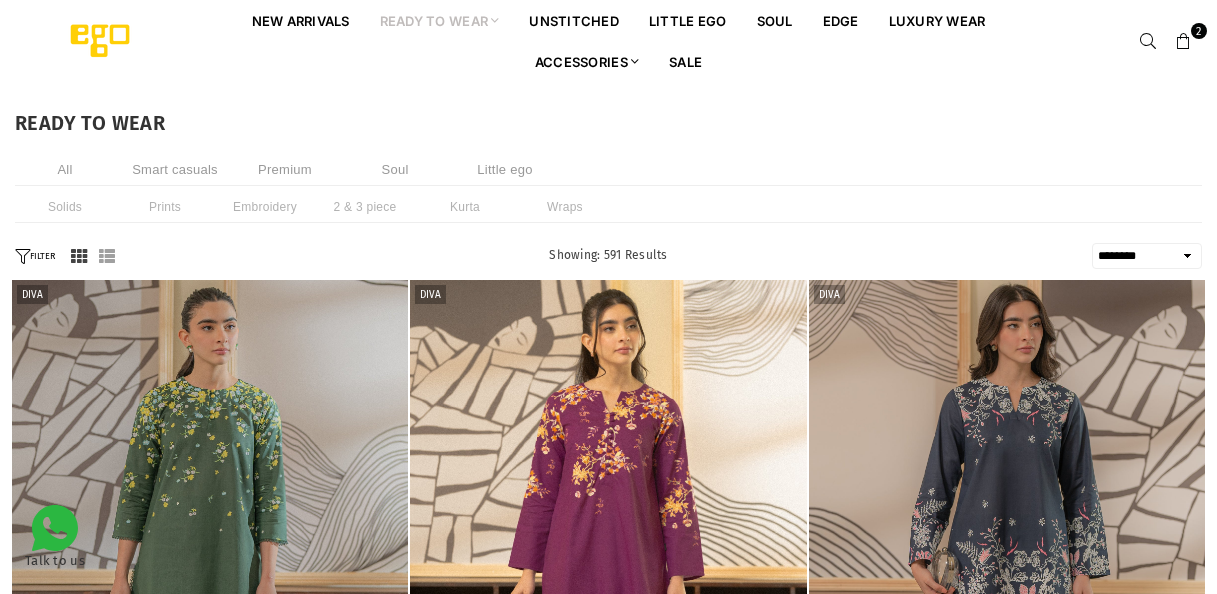 select on "******" 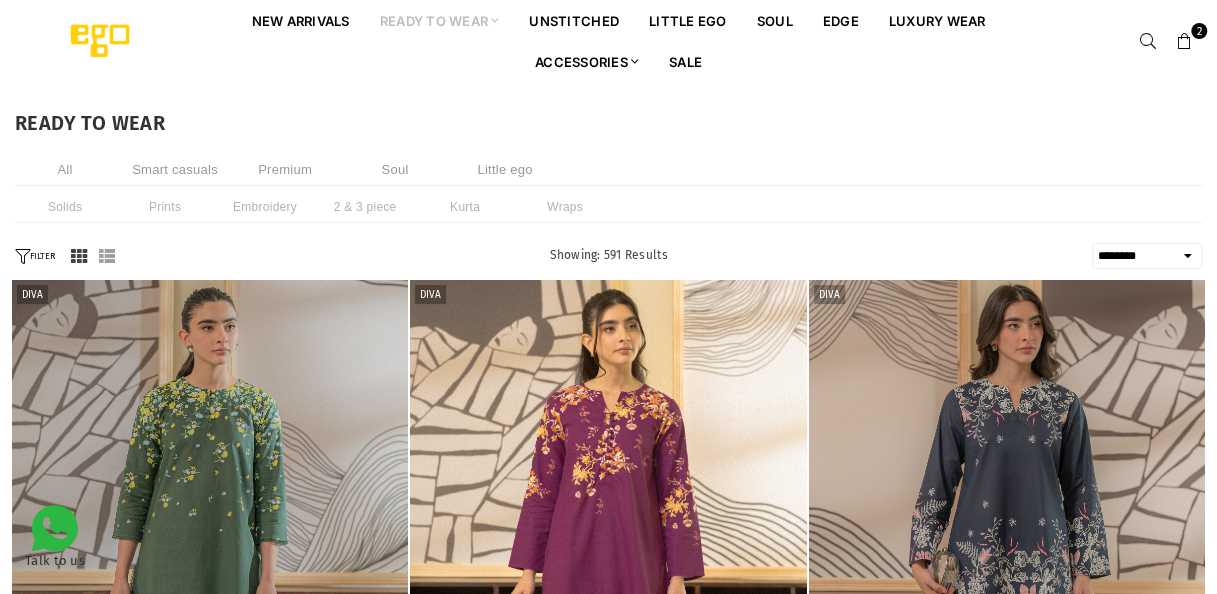 scroll, scrollTop: 0, scrollLeft: 0, axis: both 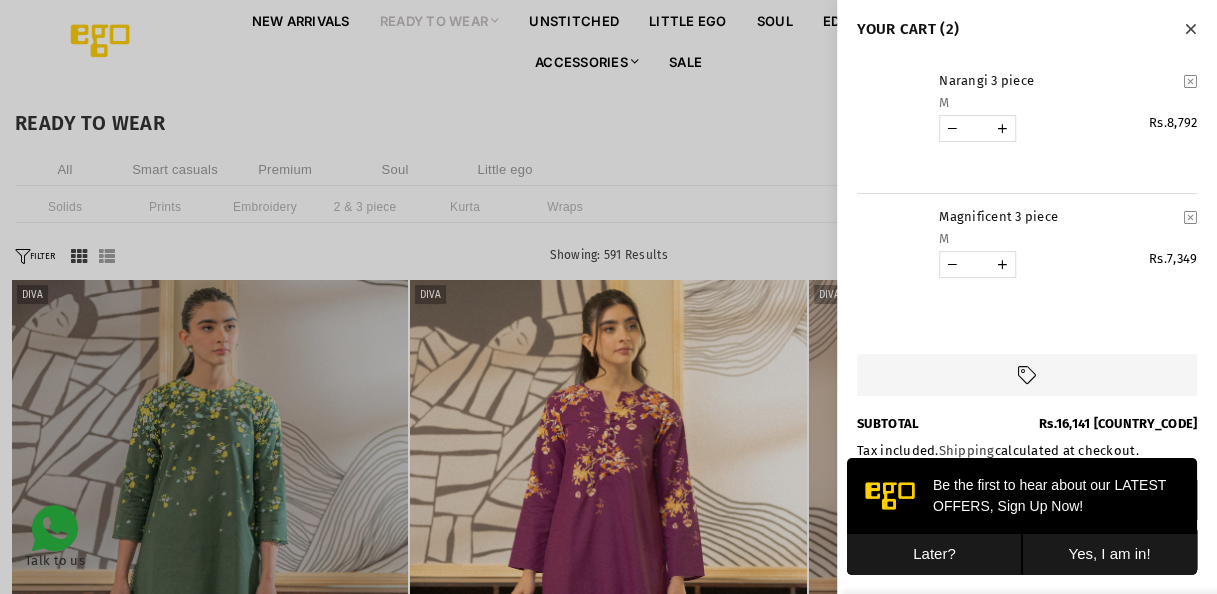 click at bounding box center (1190, 29) 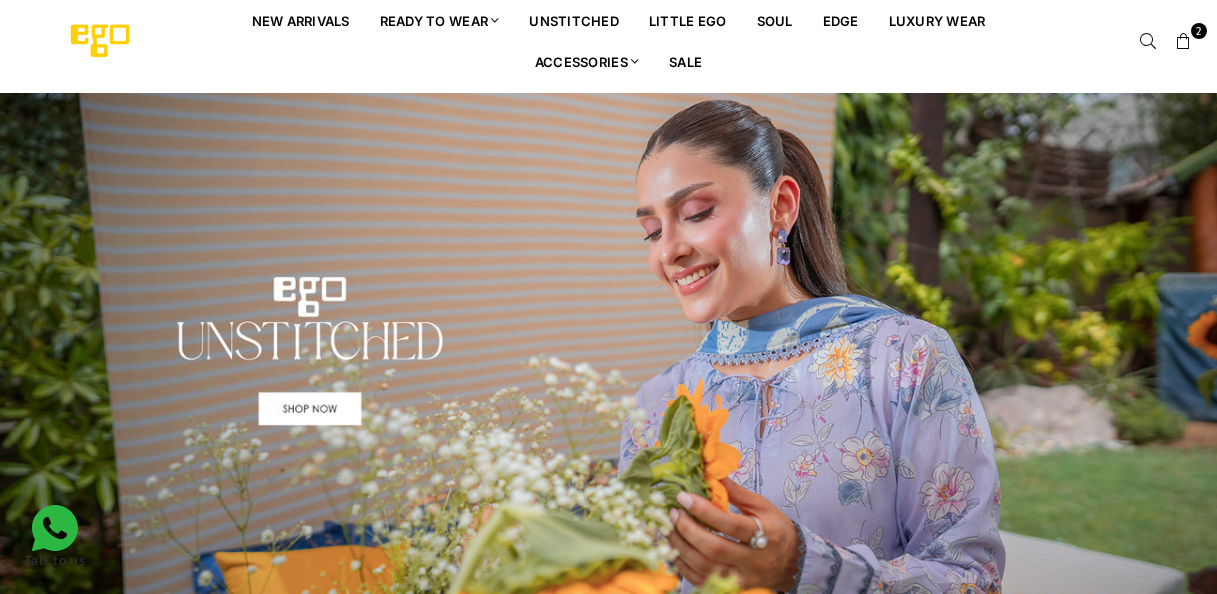 scroll, scrollTop: 0, scrollLeft: 0, axis: both 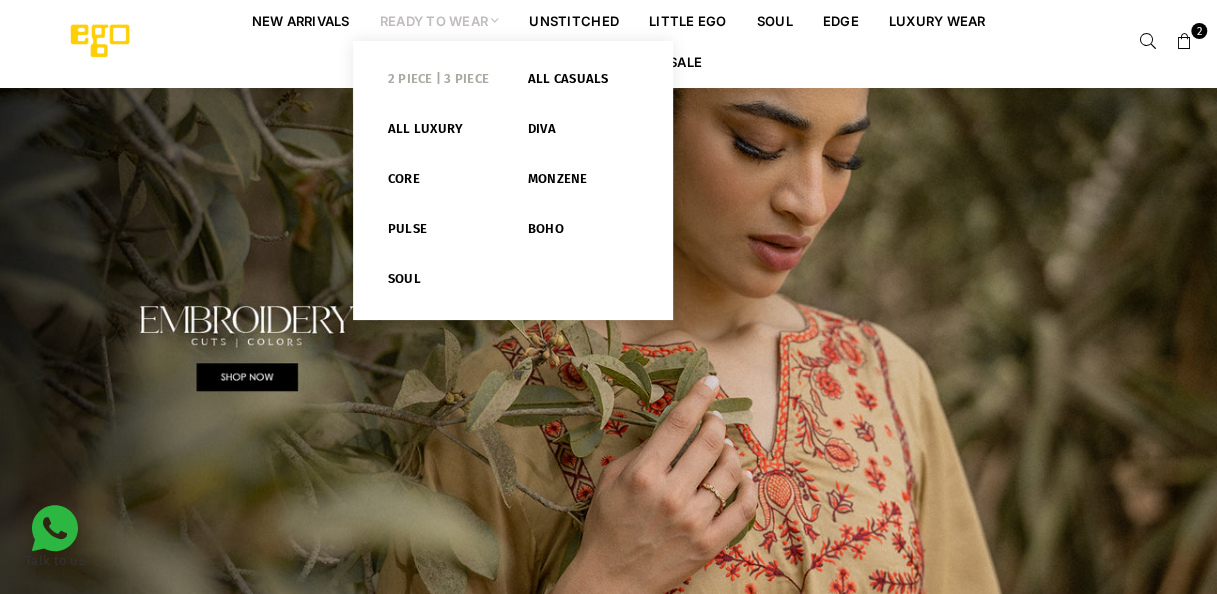 click on "2 PIECE | 3 PIECE" at bounding box center (443, 83) 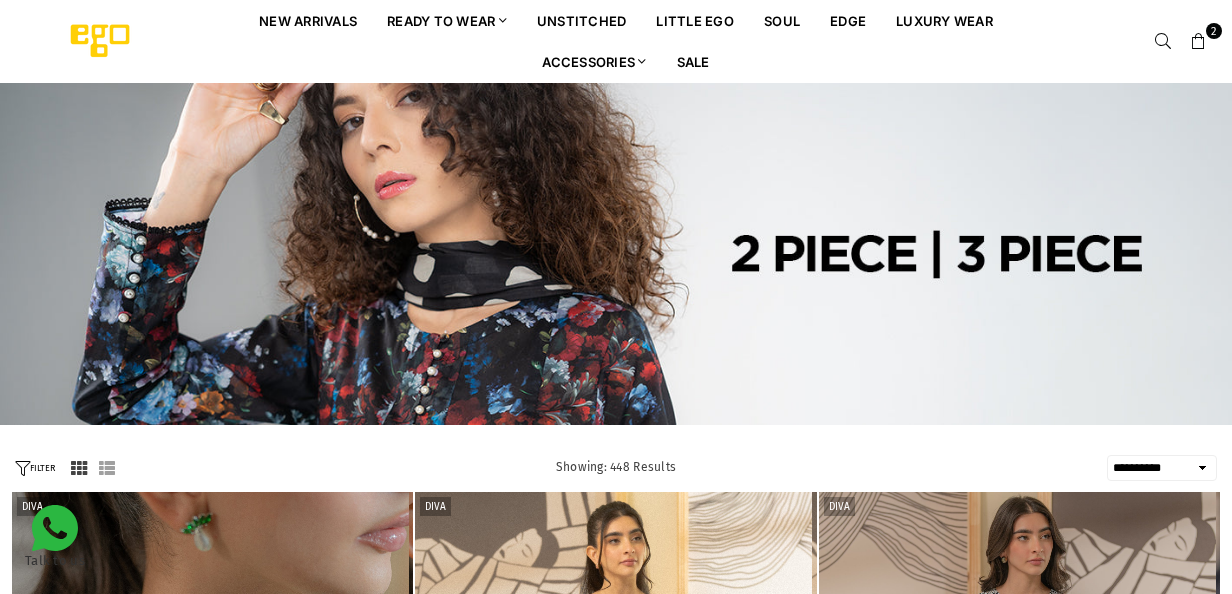 select on "**********" 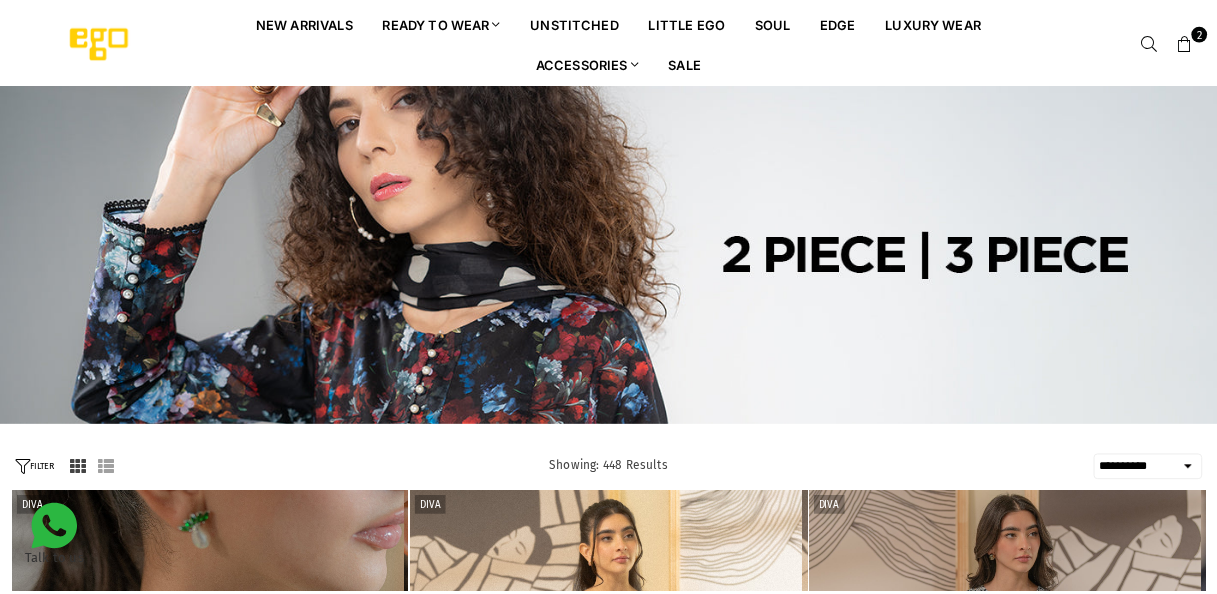 scroll, scrollTop: 0, scrollLeft: 0, axis: both 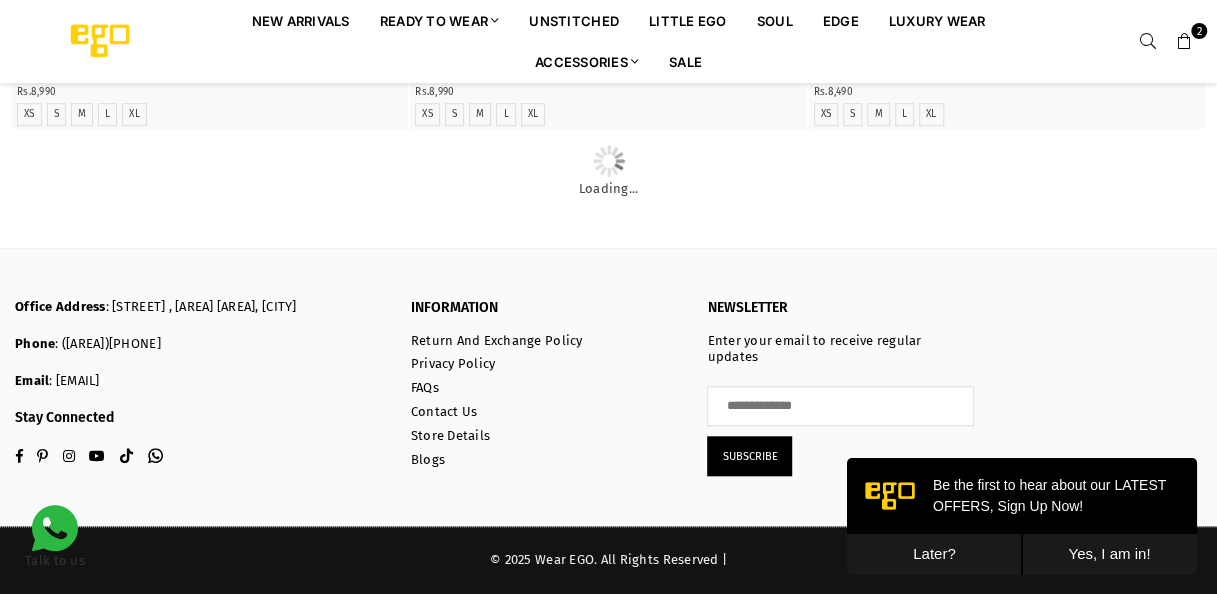click on "Later?" at bounding box center [934, 554] 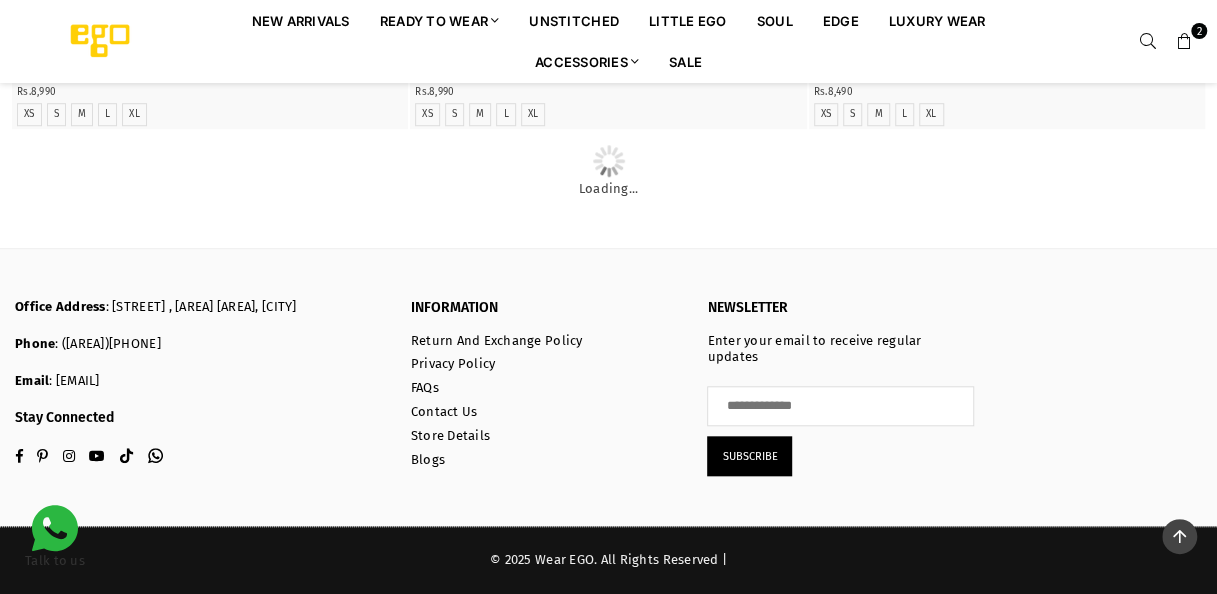 scroll, scrollTop: 10746, scrollLeft: 0, axis: vertical 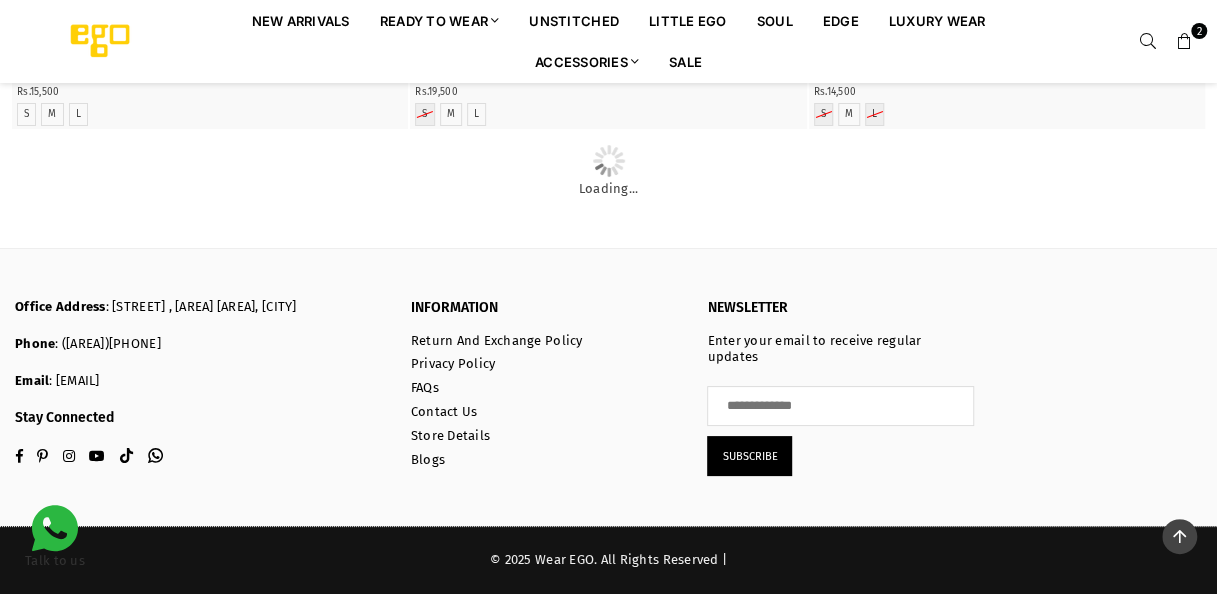 click on "M" at bounding box center [480, -536] 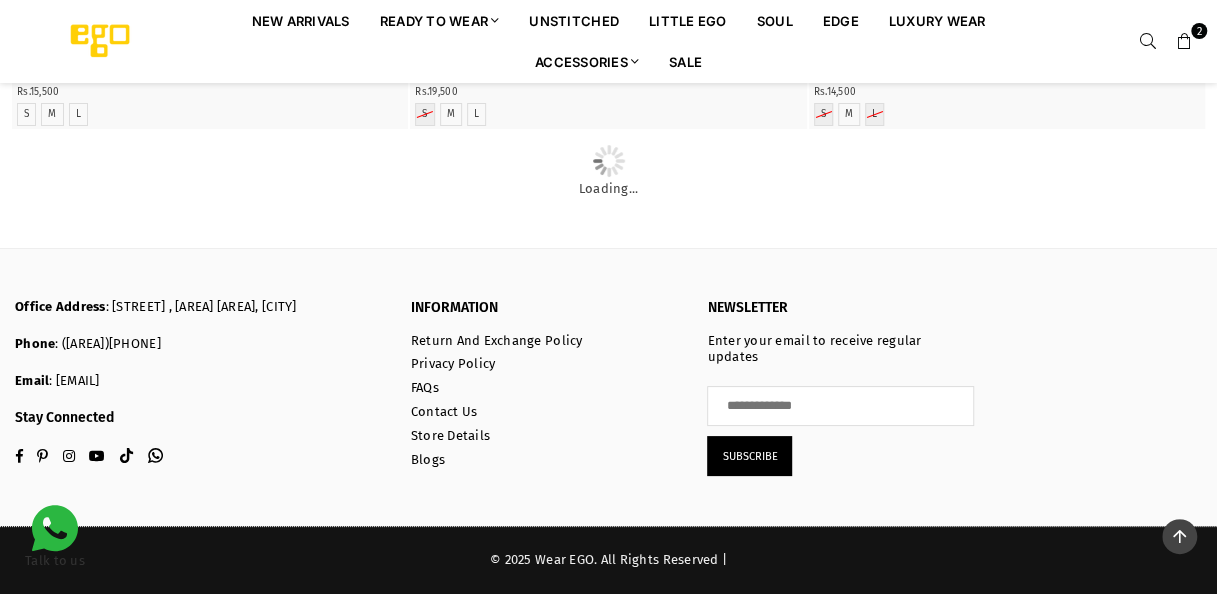 scroll, scrollTop: 32202, scrollLeft: 0, axis: vertical 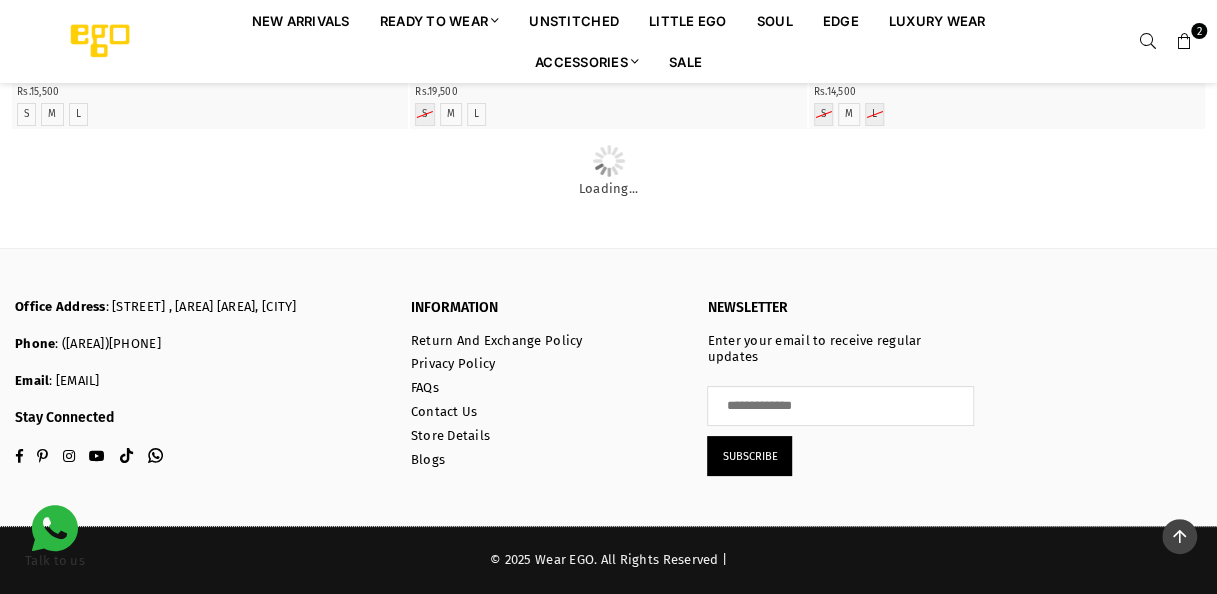 click on "M" at bounding box center [878, -601] 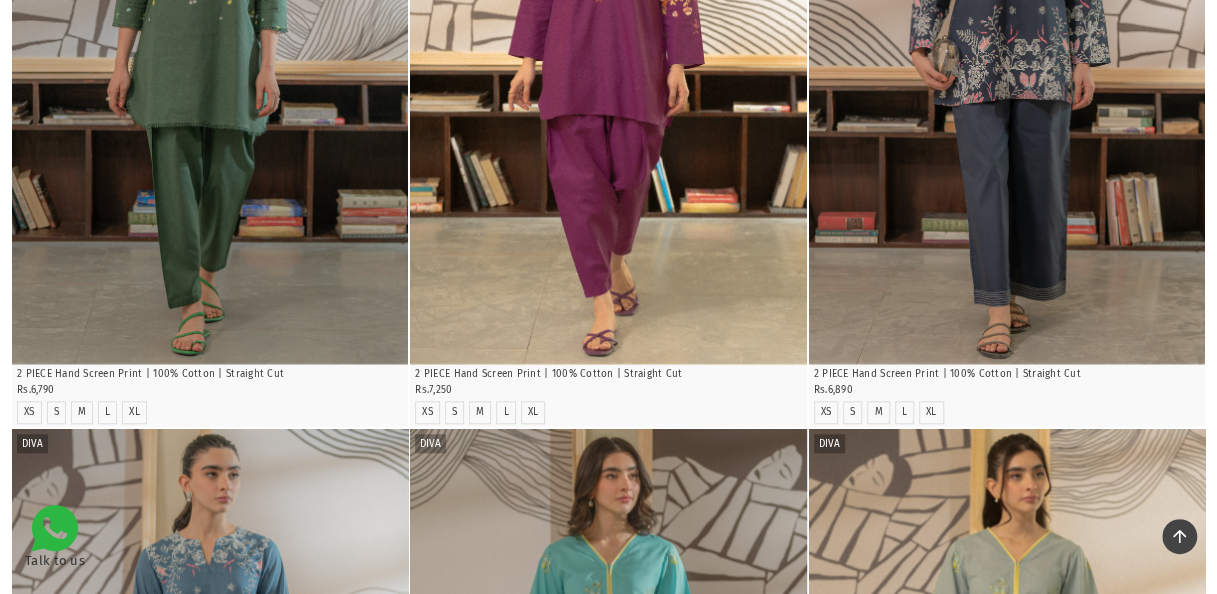 scroll, scrollTop: 0, scrollLeft: 0, axis: both 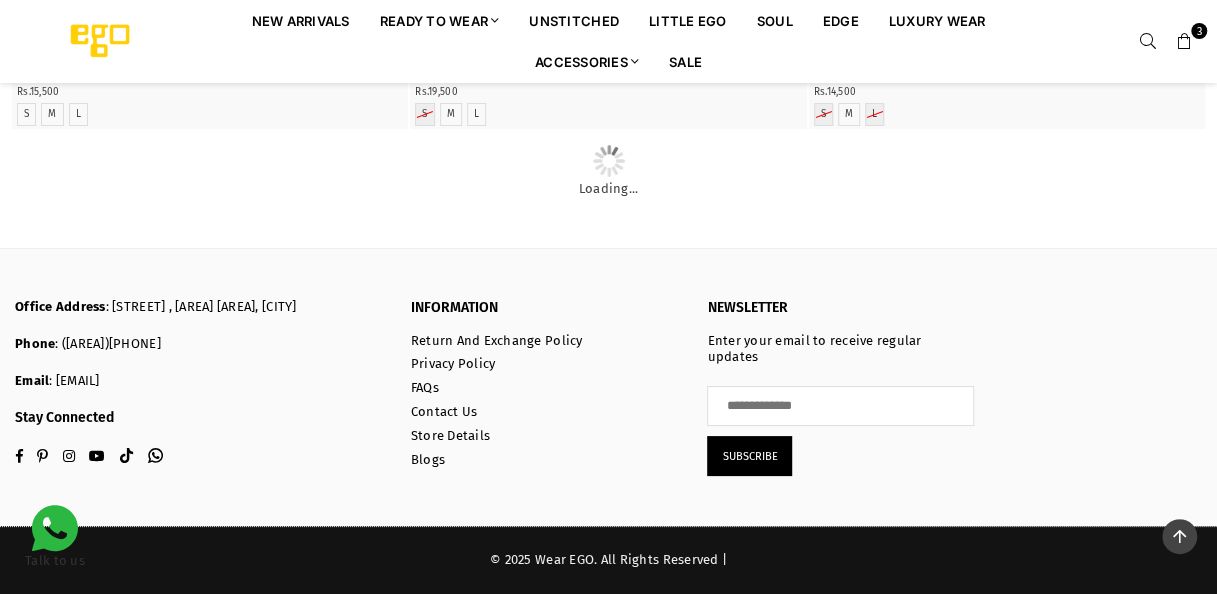 click on "M" at bounding box center (878, -2616) 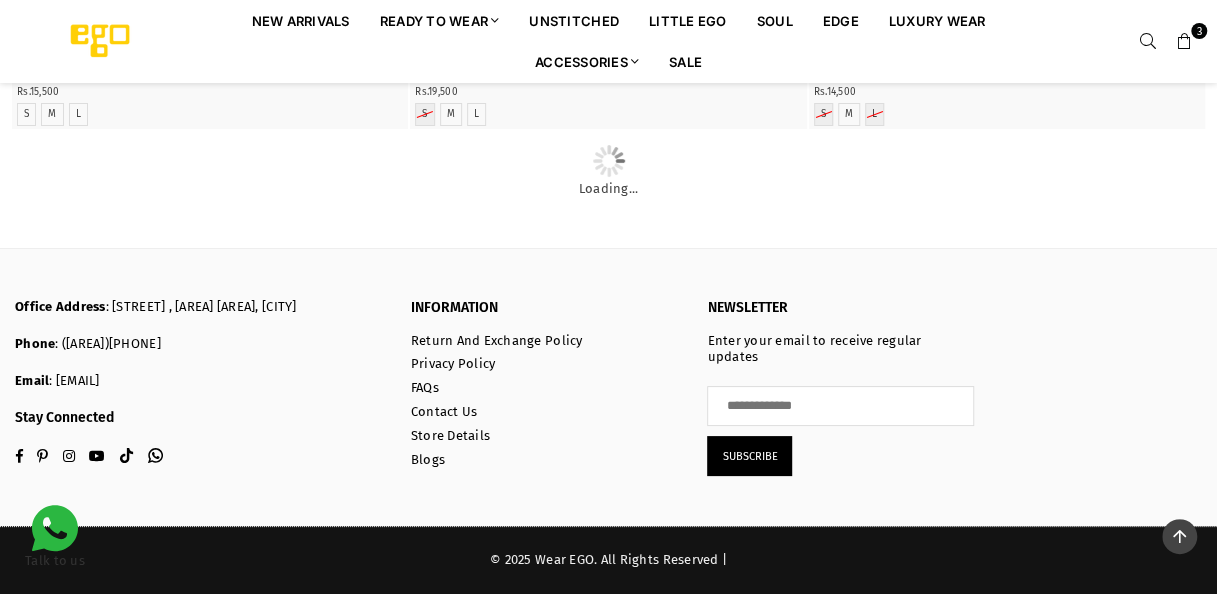 click at bounding box center [1007, -2664] 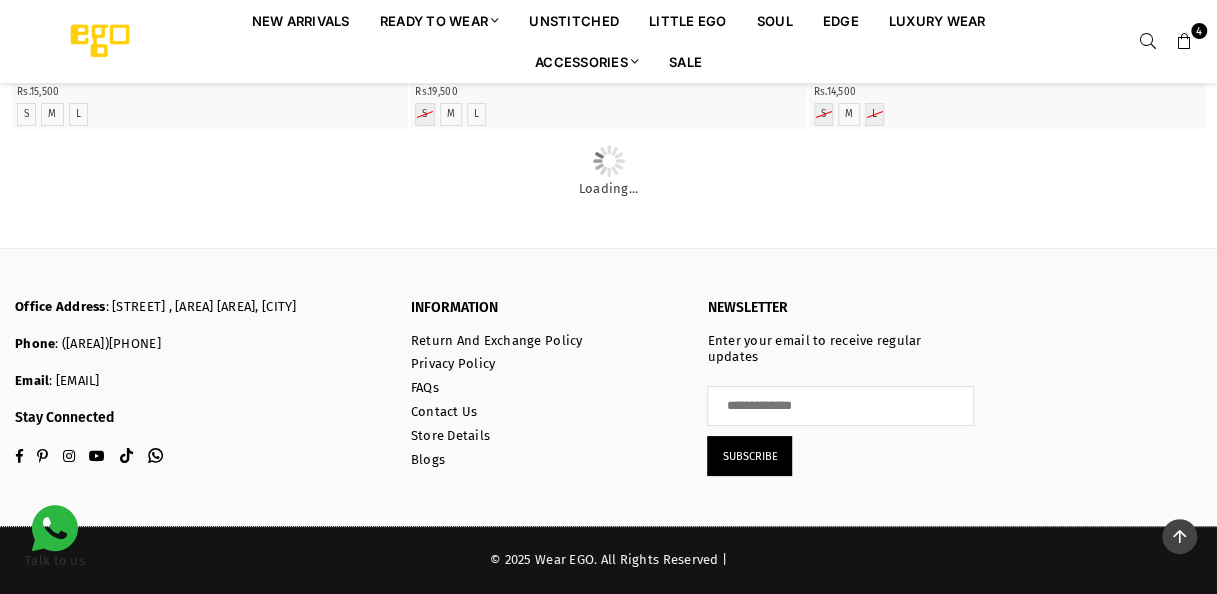 scroll, scrollTop: 39767, scrollLeft: 0, axis: vertical 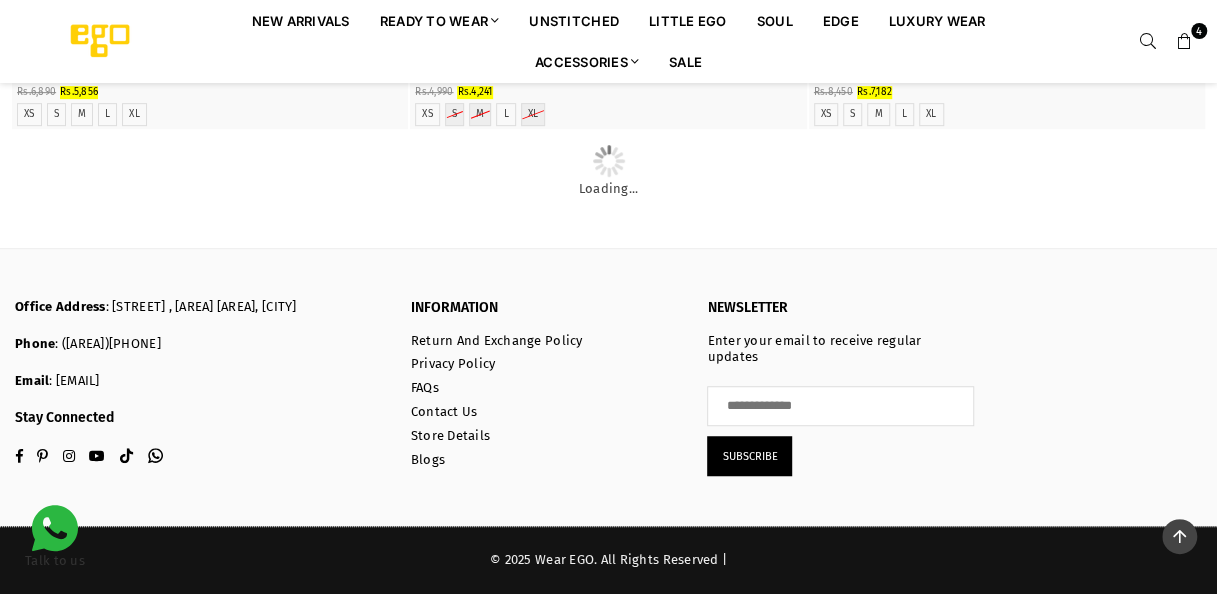 click at bounding box center [211, -194] 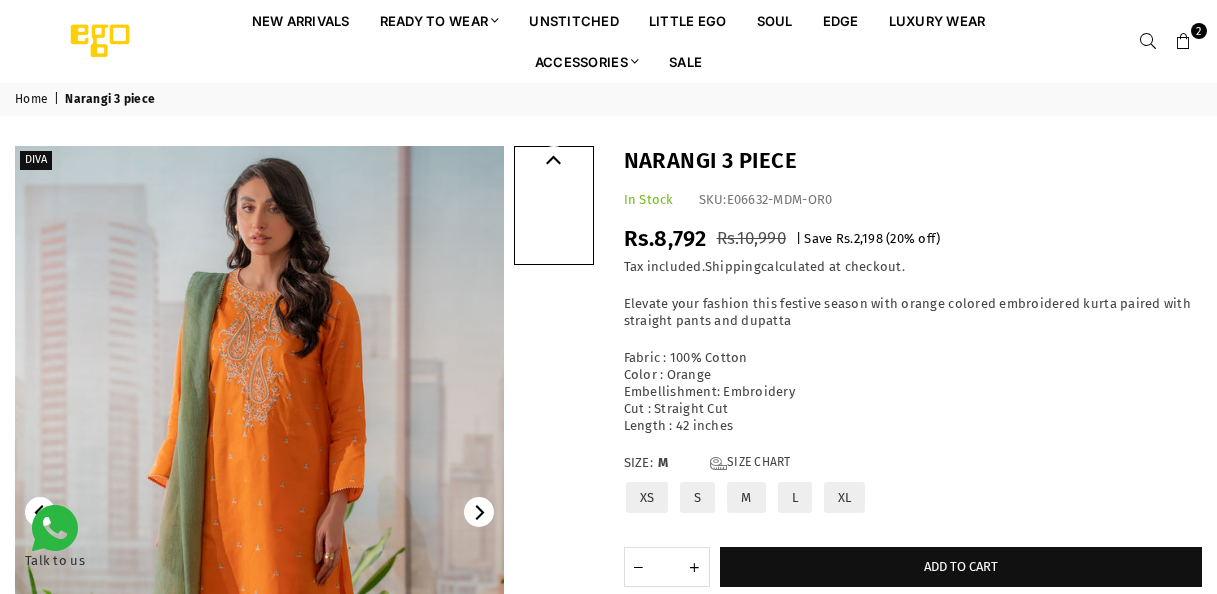 scroll, scrollTop: 0, scrollLeft: 0, axis: both 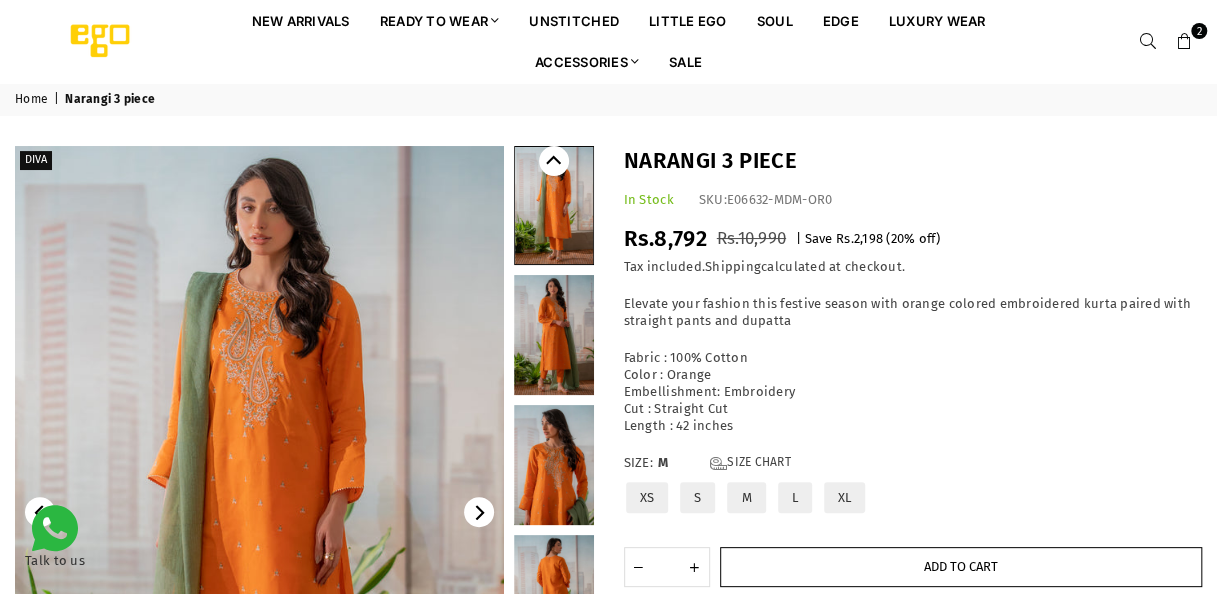 click on "Add to cart" at bounding box center [961, 566] 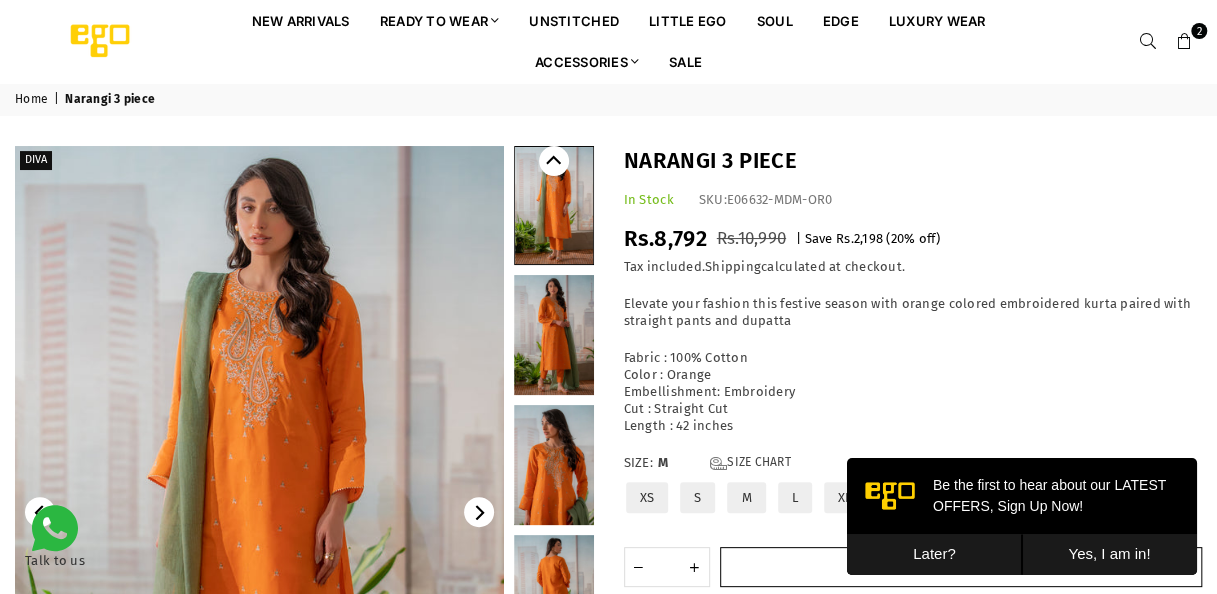 scroll, scrollTop: 0, scrollLeft: 0, axis: both 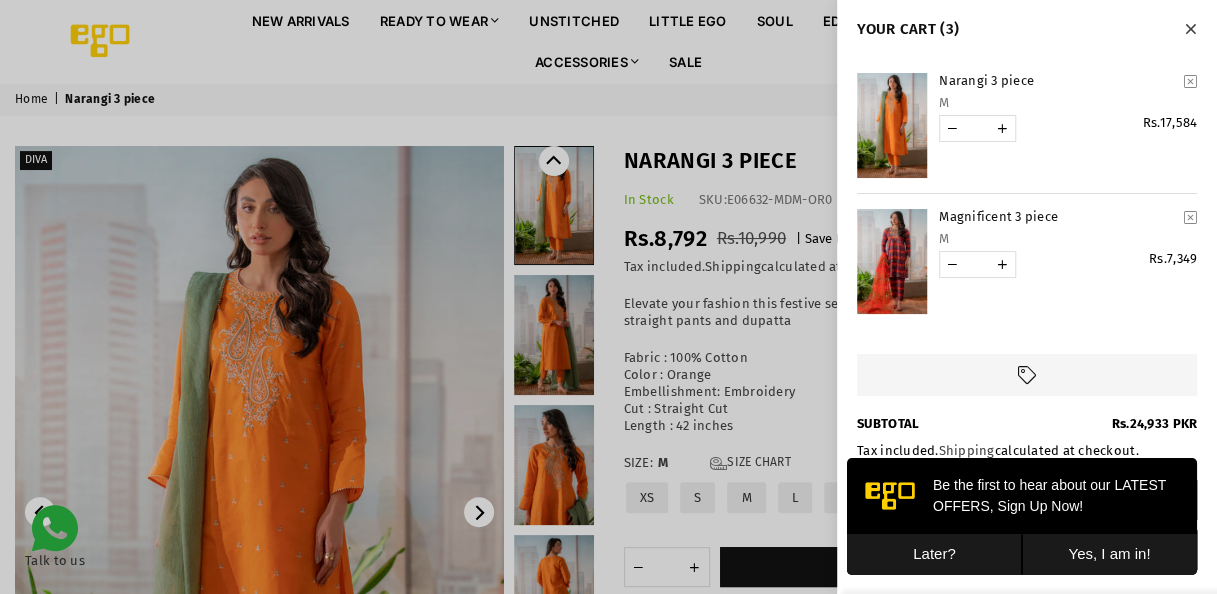 click at bounding box center [952, 128] 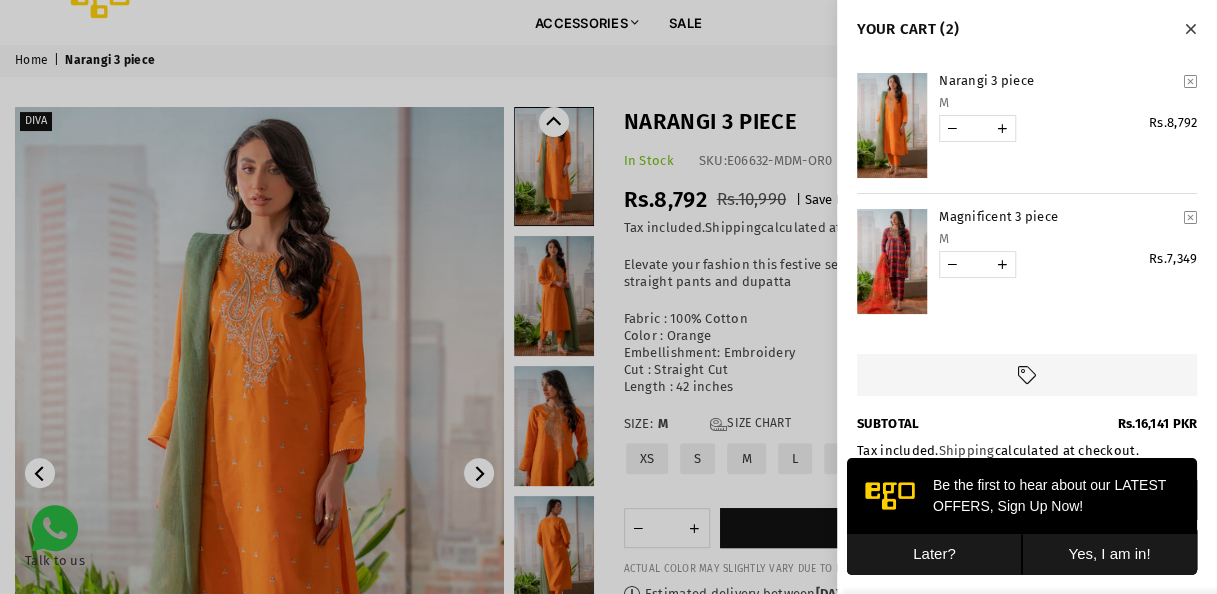 scroll, scrollTop: 10, scrollLeft: 0, axis: vertical 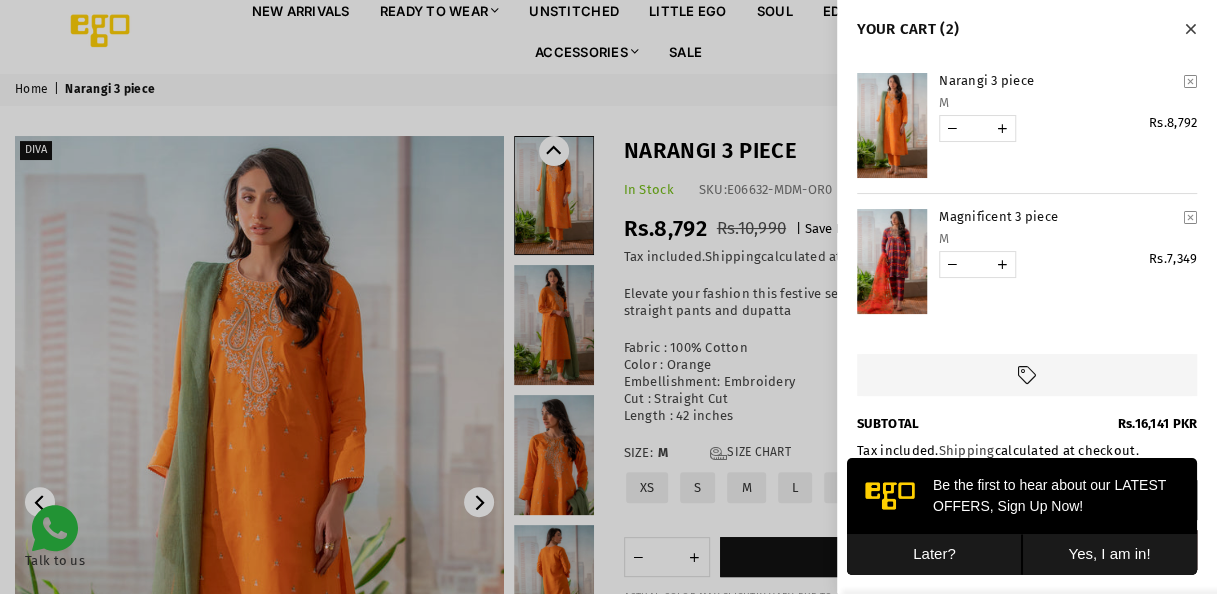 click at bounding box center (1190, 29) 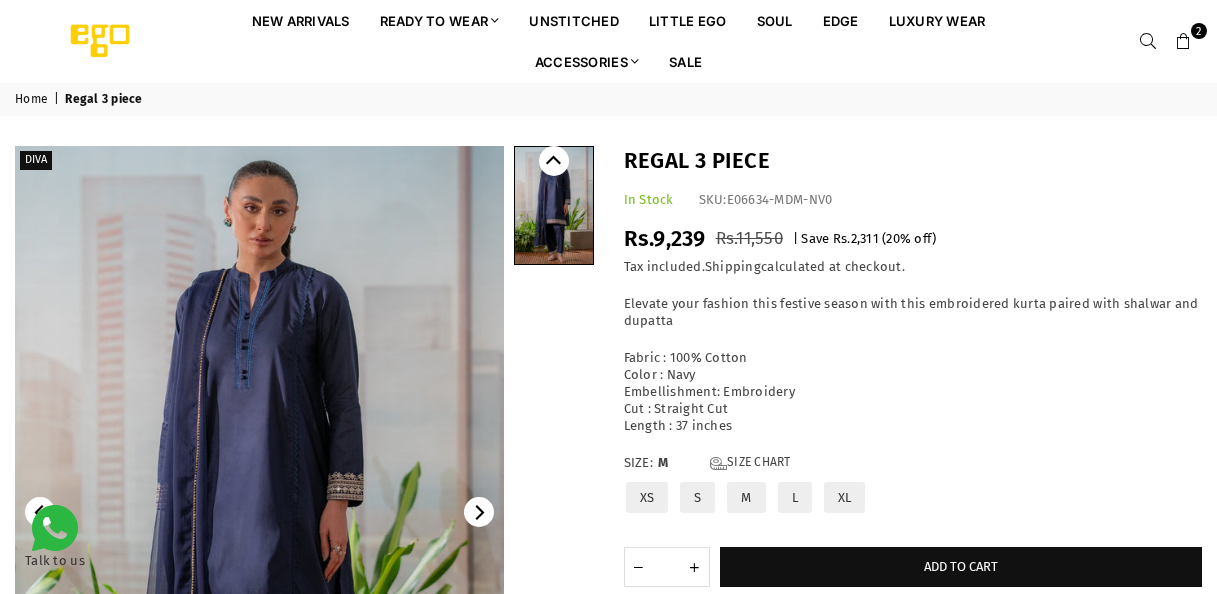 scroll, scrollTop: 0, scrollLeft: 0, axis: both 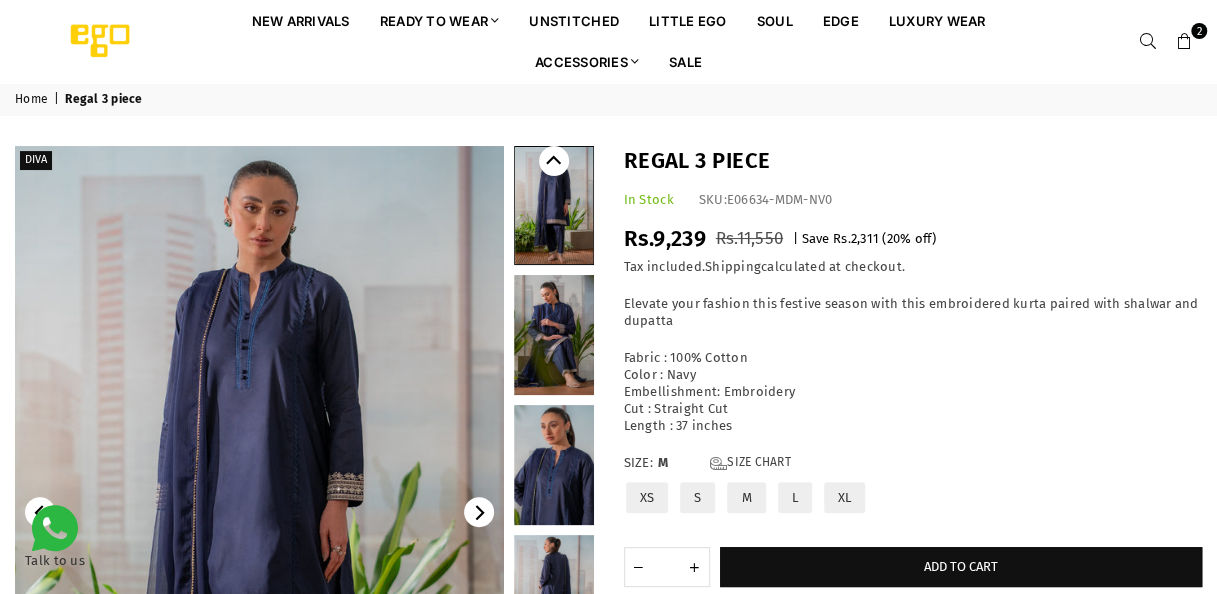 click at bounding box center (554, 335) 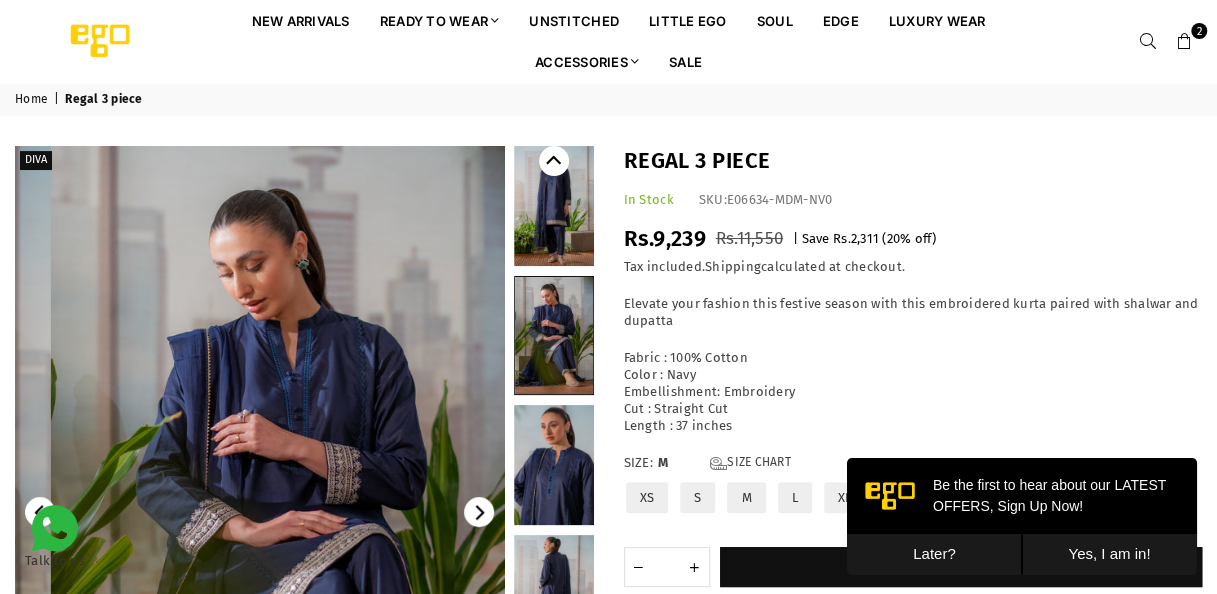 scroll, scrollTop: 0, scrollLeft: 0, axis: both 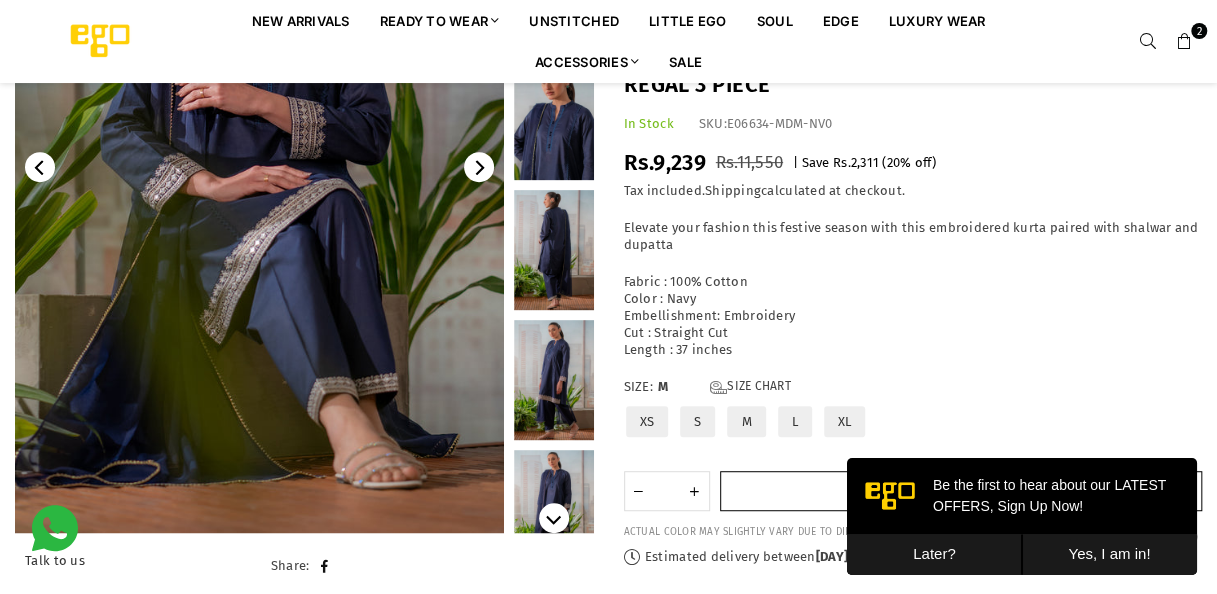 click on "Add to cart" at bounding box center (961, 491) 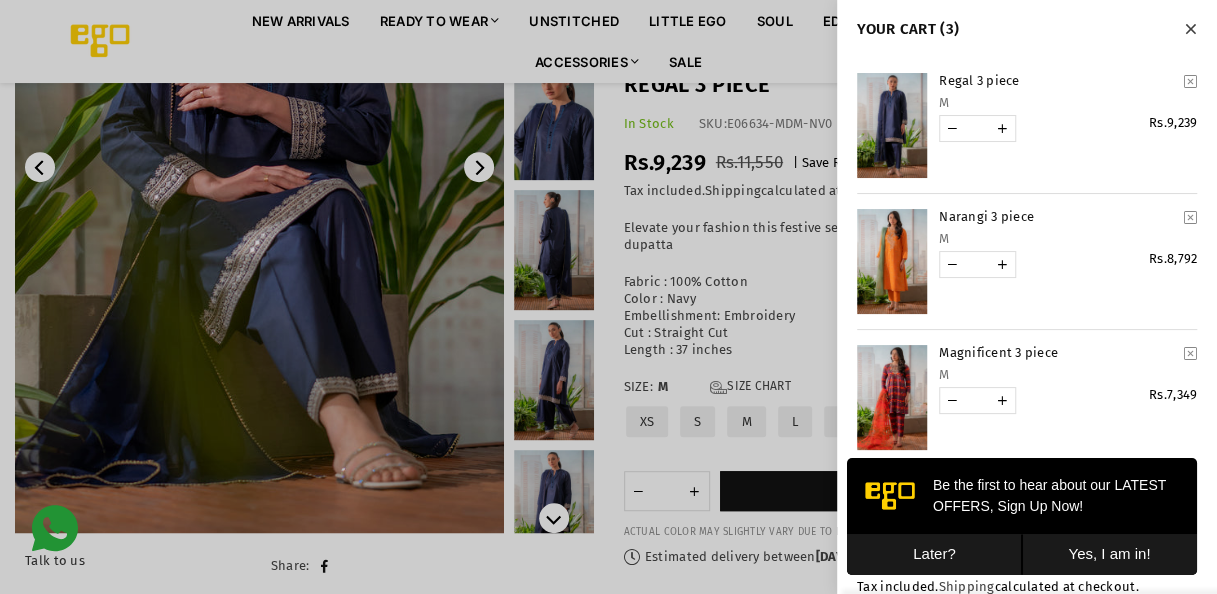 click on "Later?" at bounding box center (934, 554) 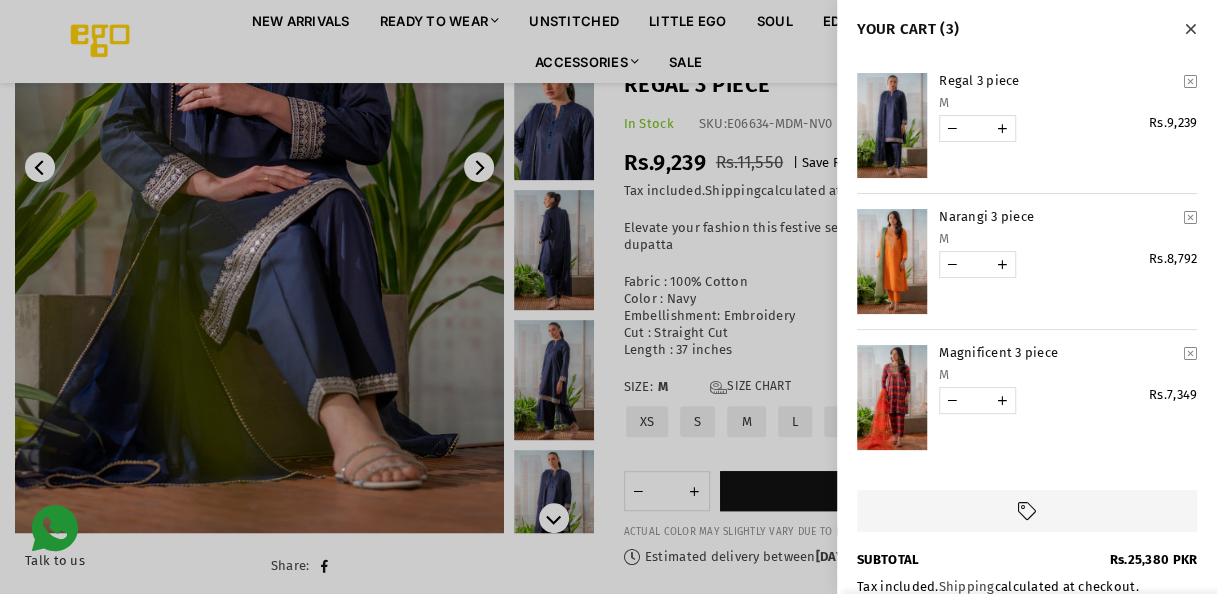 click at bounding box center [1190, 29] 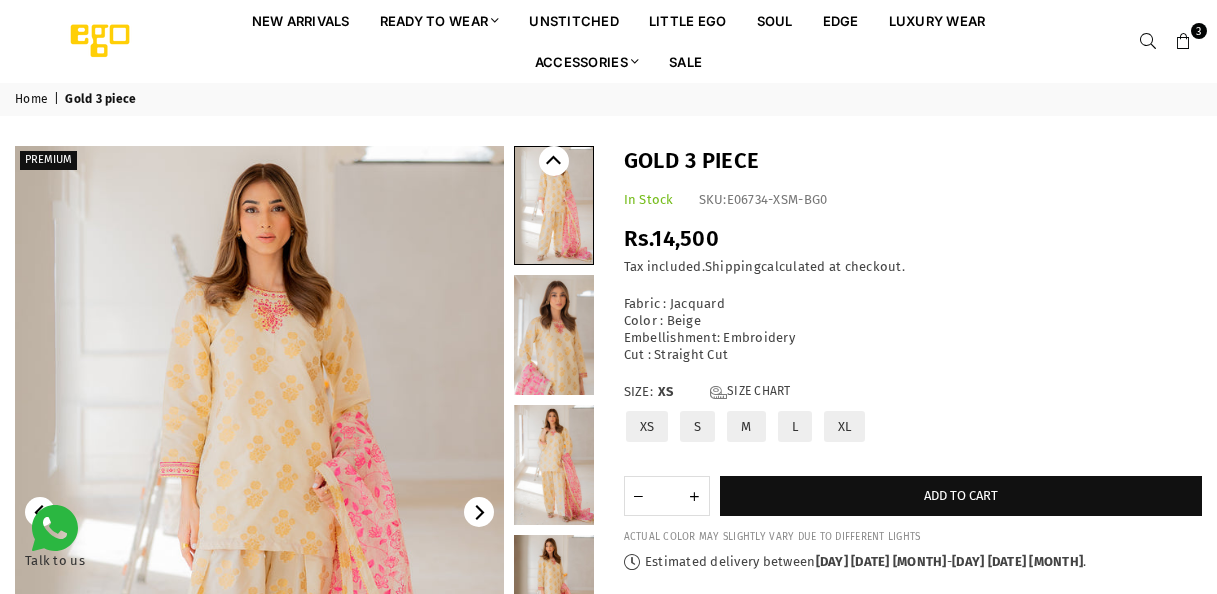 scroll, scrollTop: 0, scrollLeft: 0, axis: both 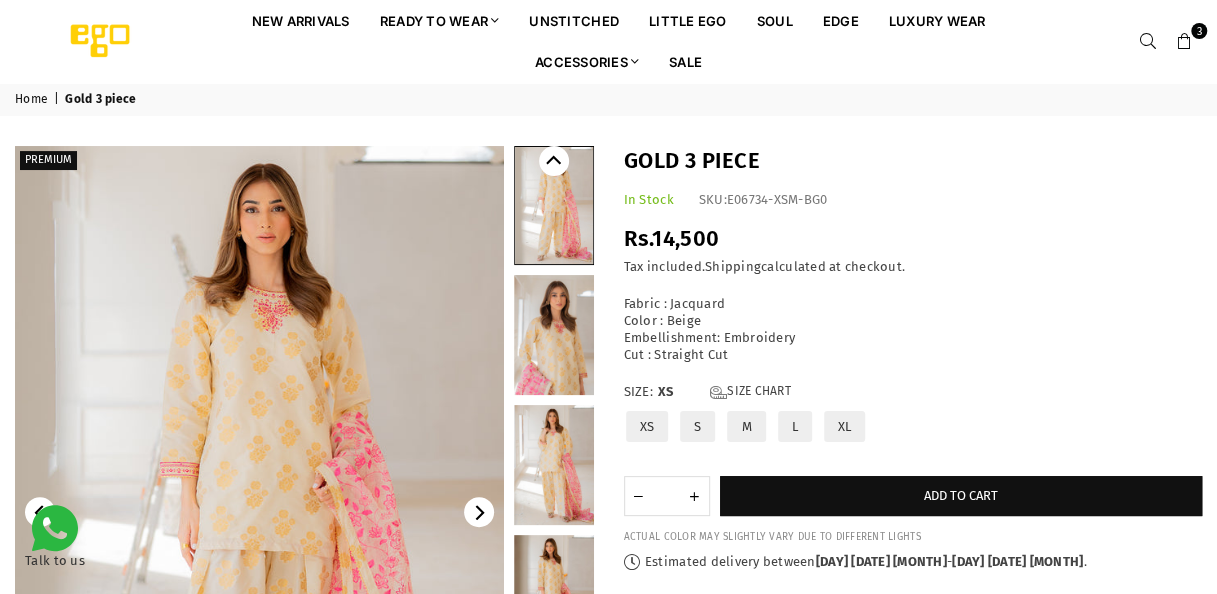 click at bounding box center (554, 335) 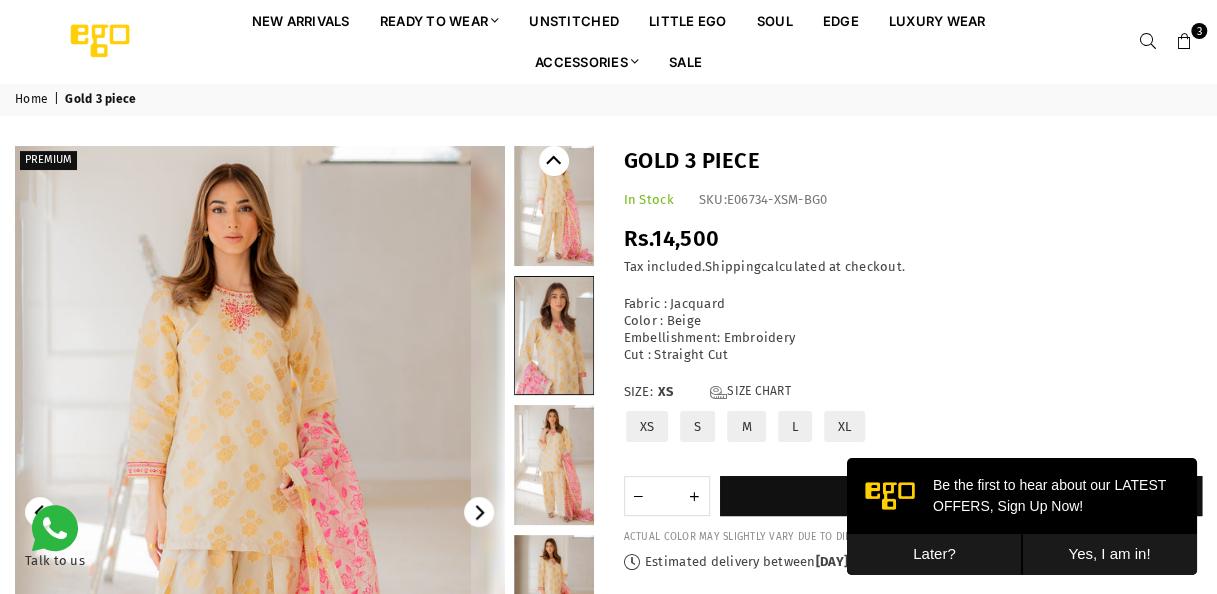 scroll, scrollTop: 0, scrollLeft: 0, axis: both 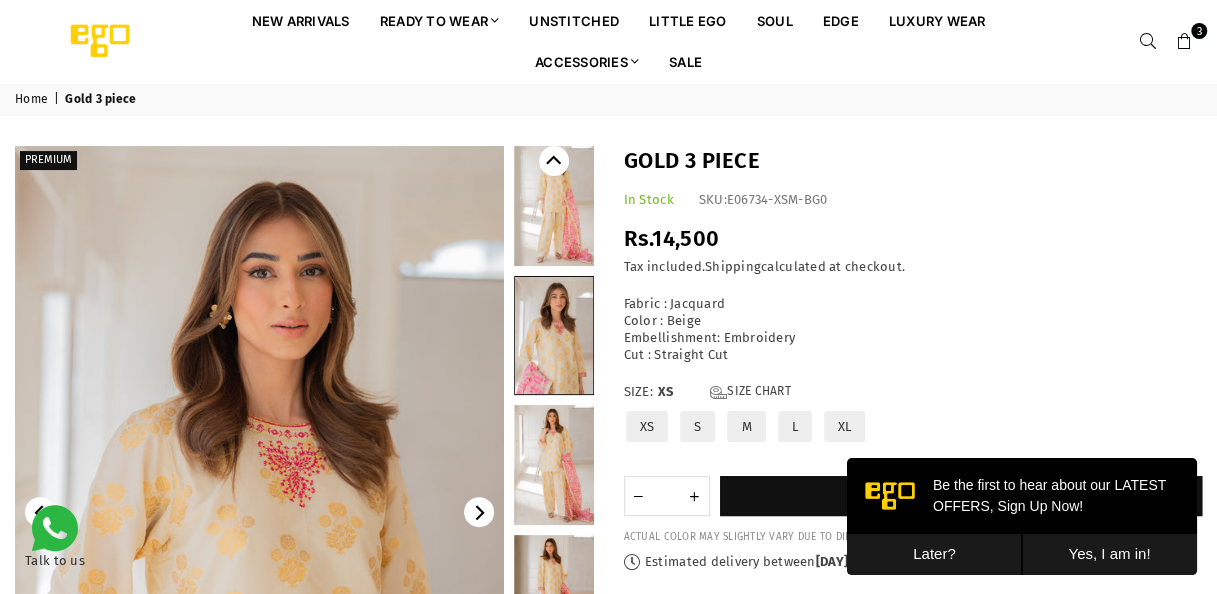 click at bounding box center (554, 465) 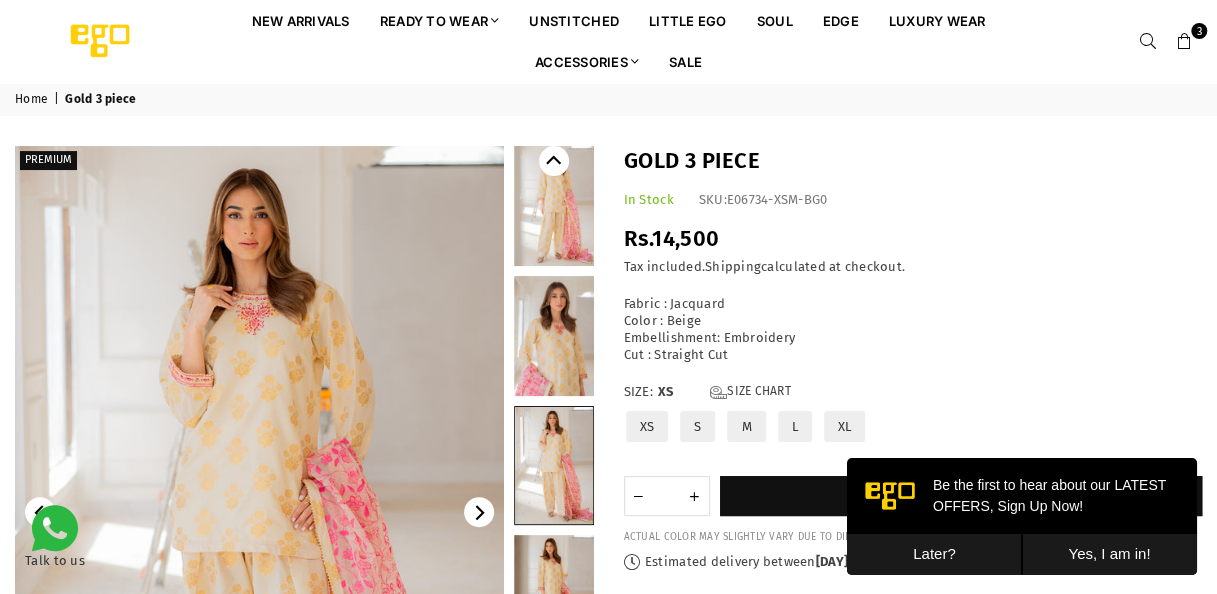 click at bounding box center [554, 595] 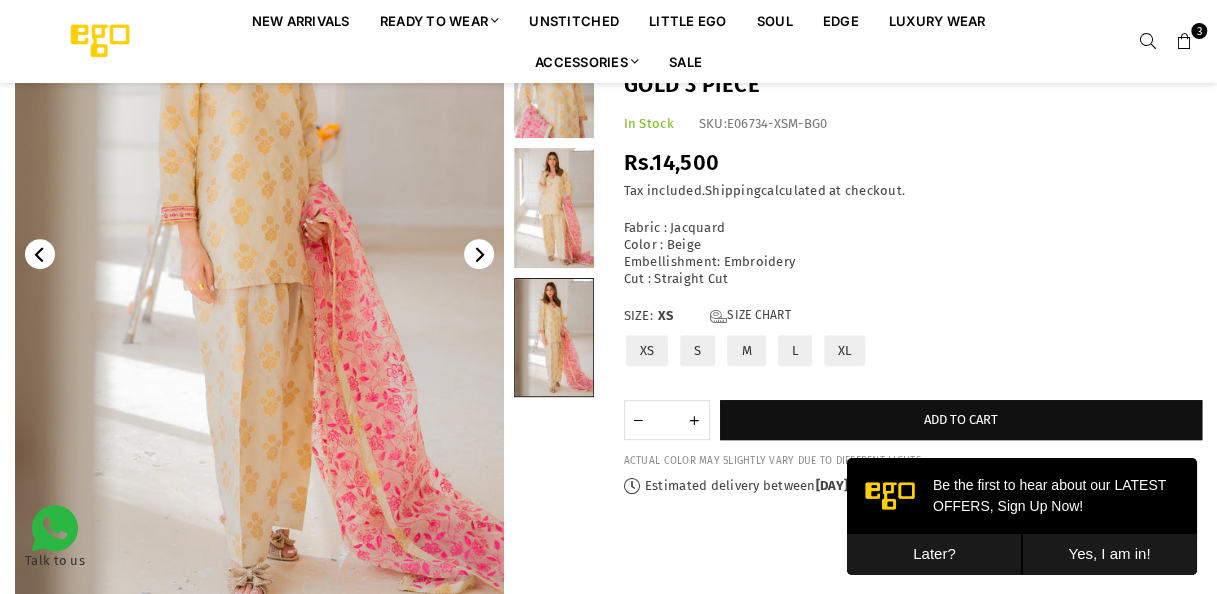 scroll, scrollTop: 292, scrollLeft: 0, axis: vertical 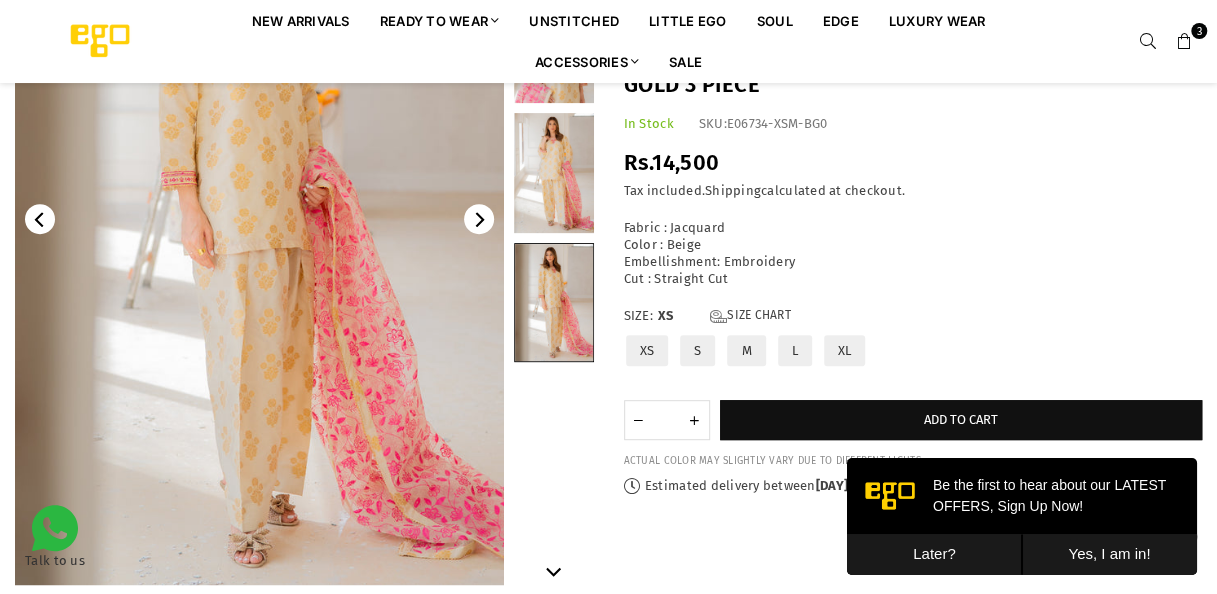click at bounding box center (554, 302) 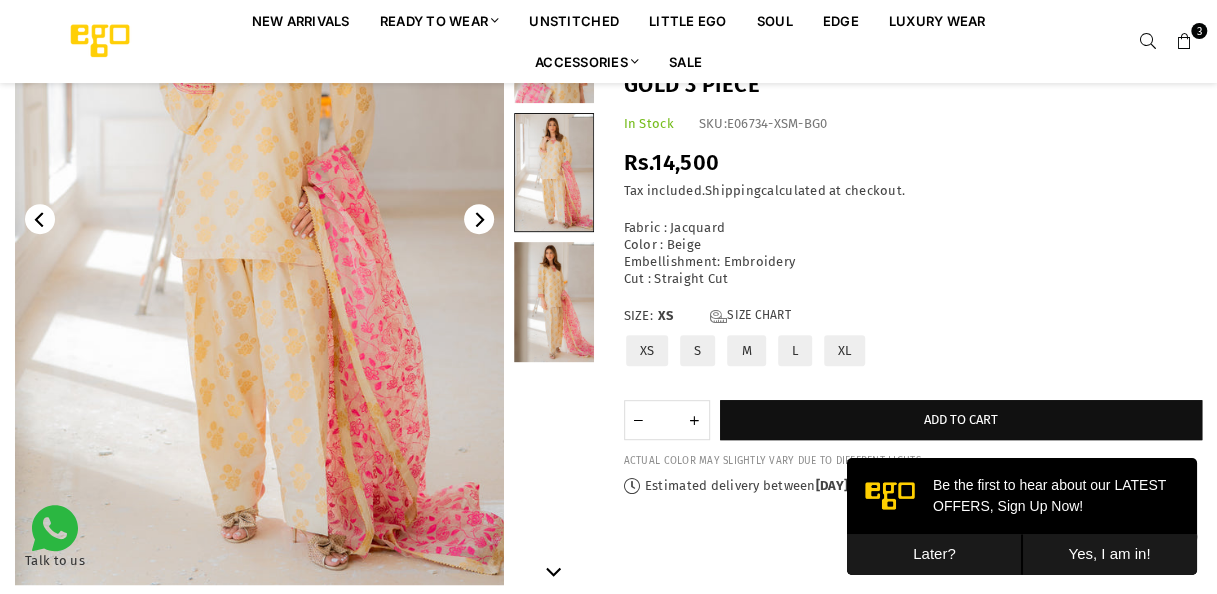 click at bounding box center (554, 43) 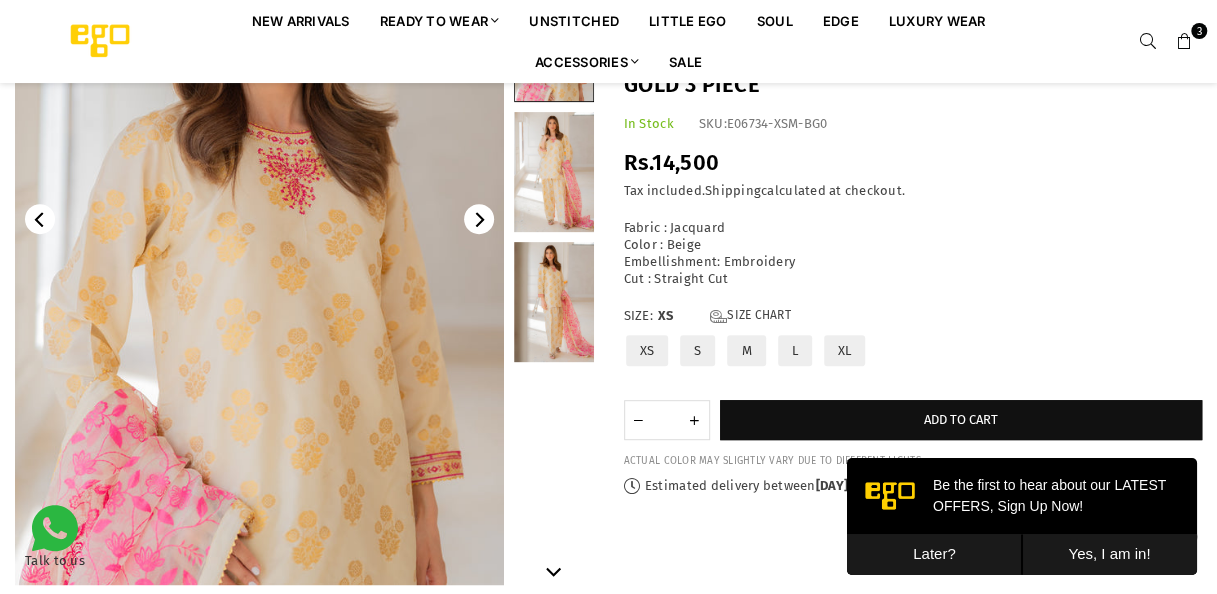 click on "M" at bounding box center [746, 350] 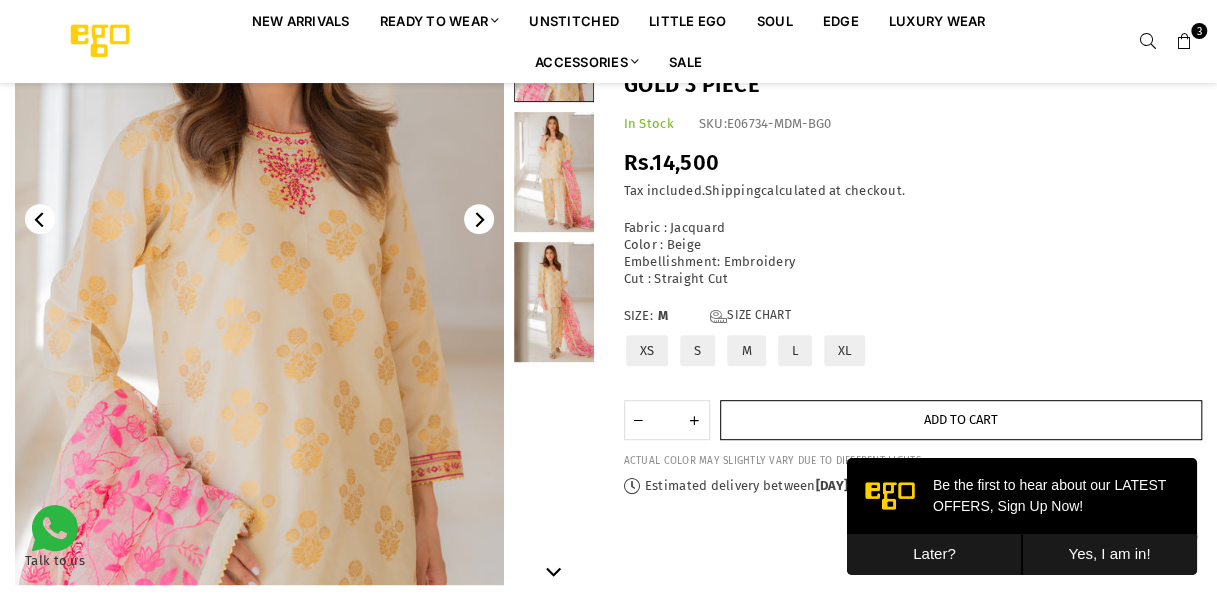 click on "Add to cart" at bounding box center (961, 420) 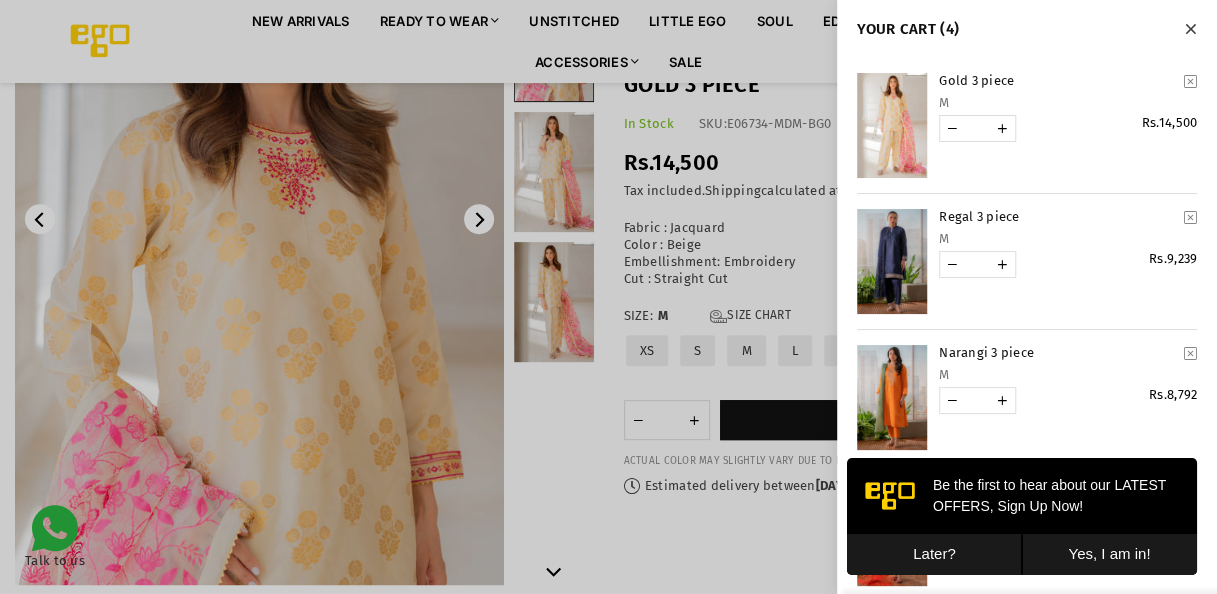 click at bounding box center (1190, 29) 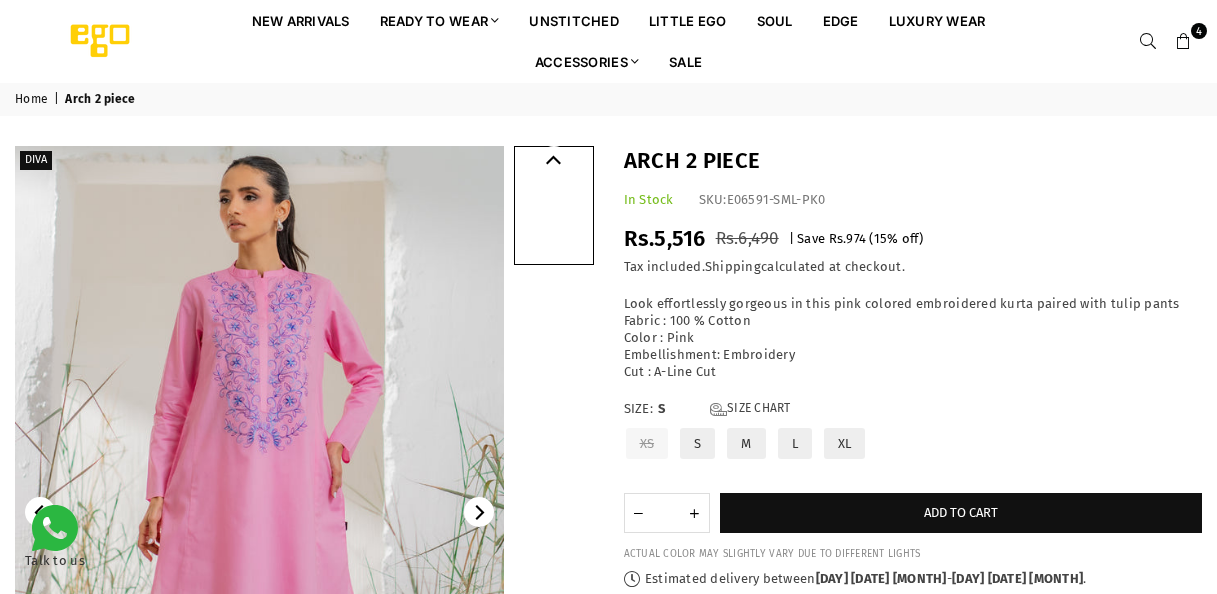 scroll, scrollTop: 0, scrollLeft: 0, axis: both 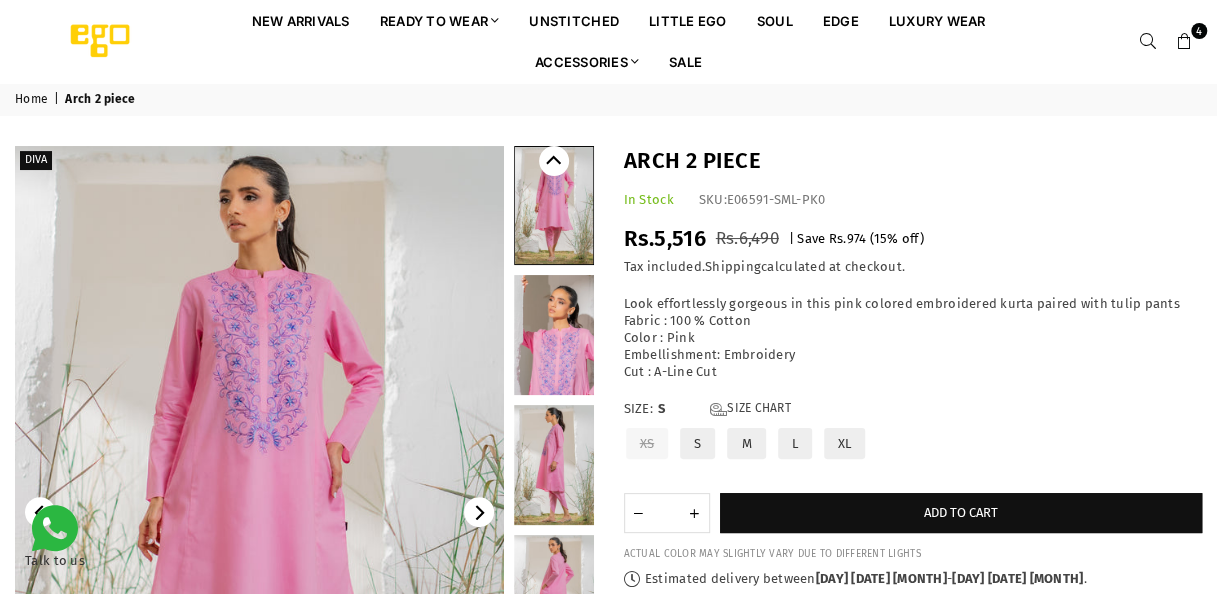 click on "M" at bounding box center (746, 443) 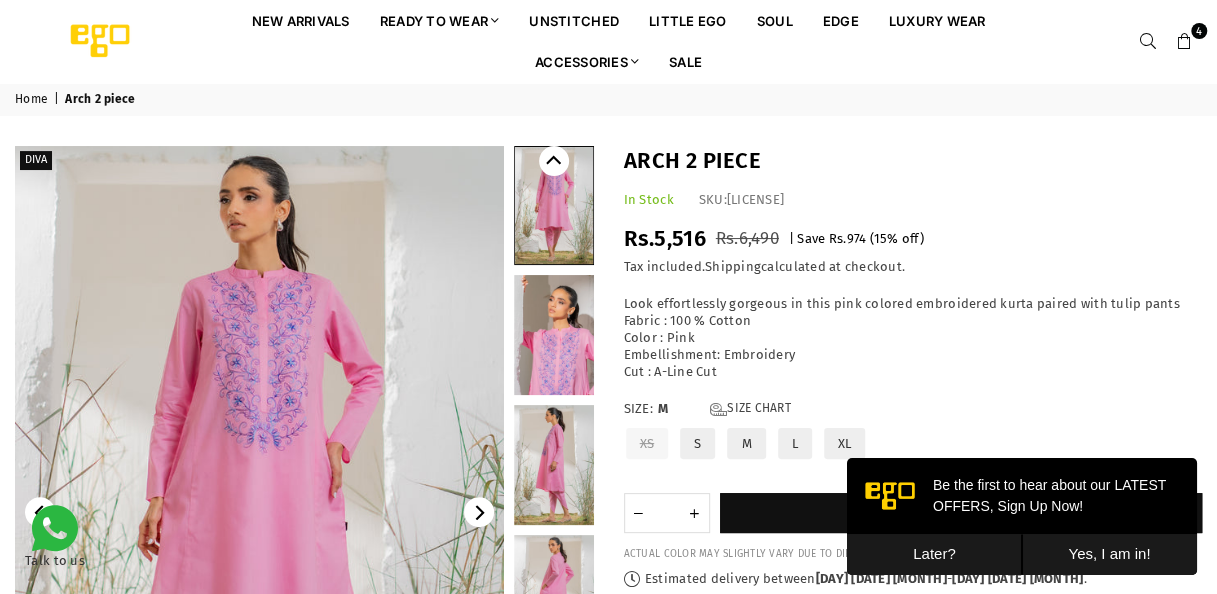scroll, scrollTop: 0, scrollLeft: 0, axis: both 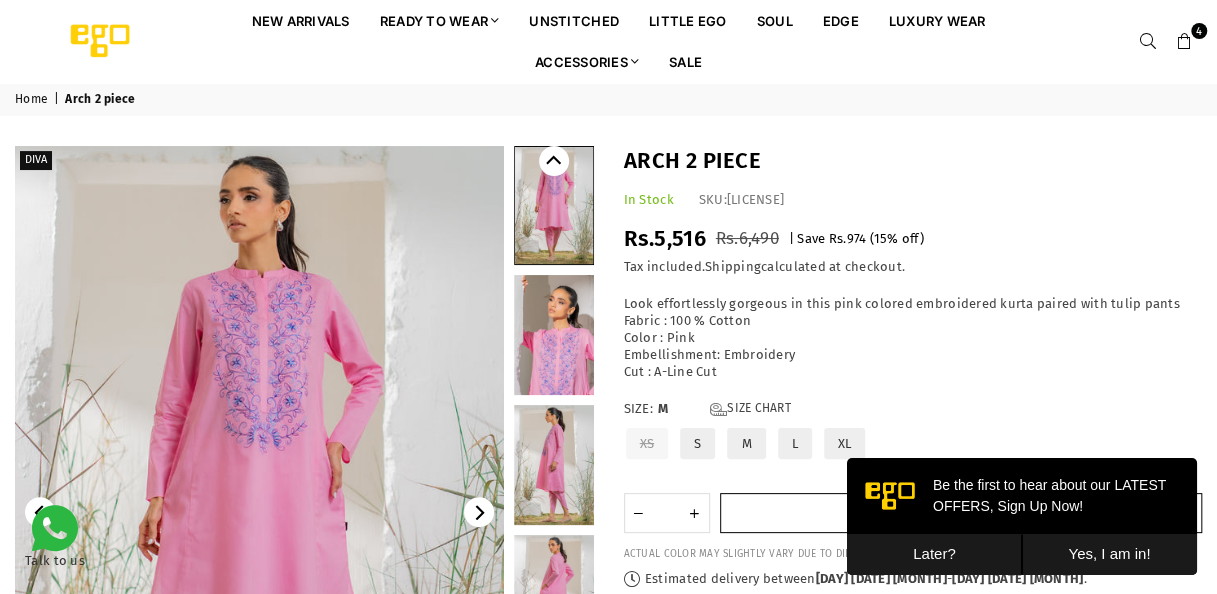 click on "Add to cart" at bounding box center (961, 513) 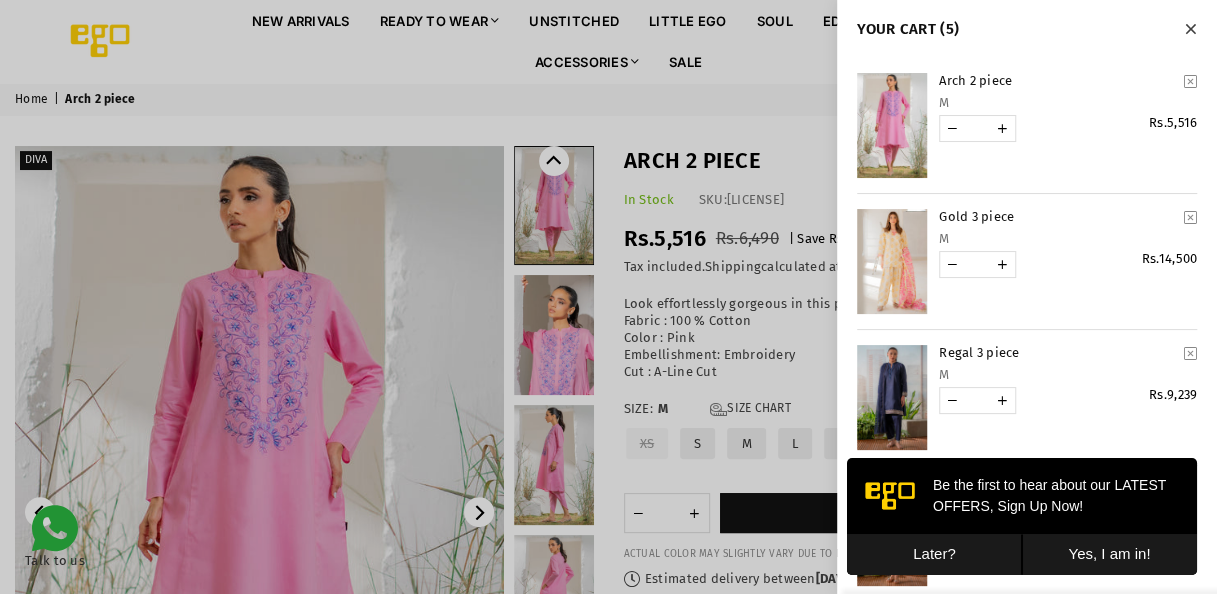click at bounding box center (1190, 29) 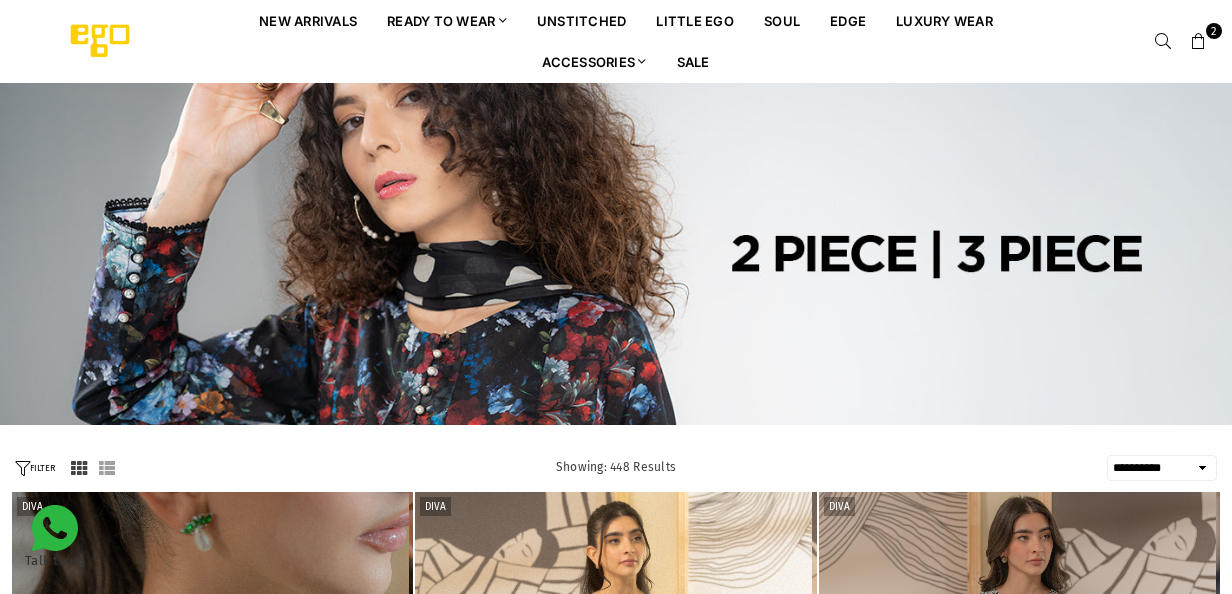 select on "**********" 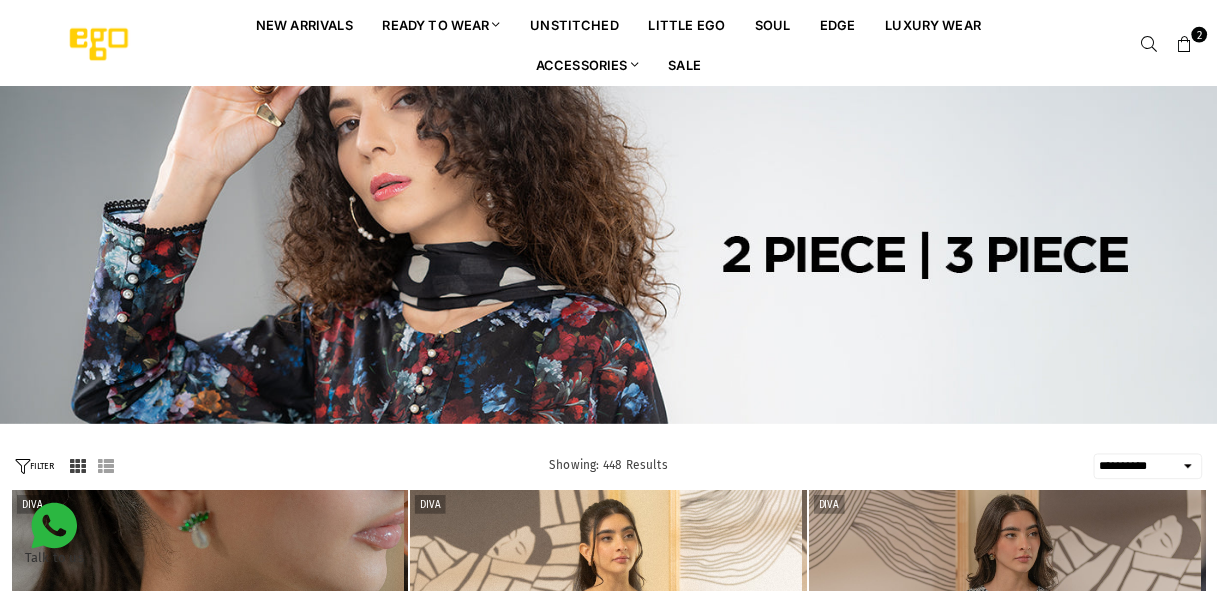 scroll, scrollTop: 0, scrollLeft: 0, axis: both 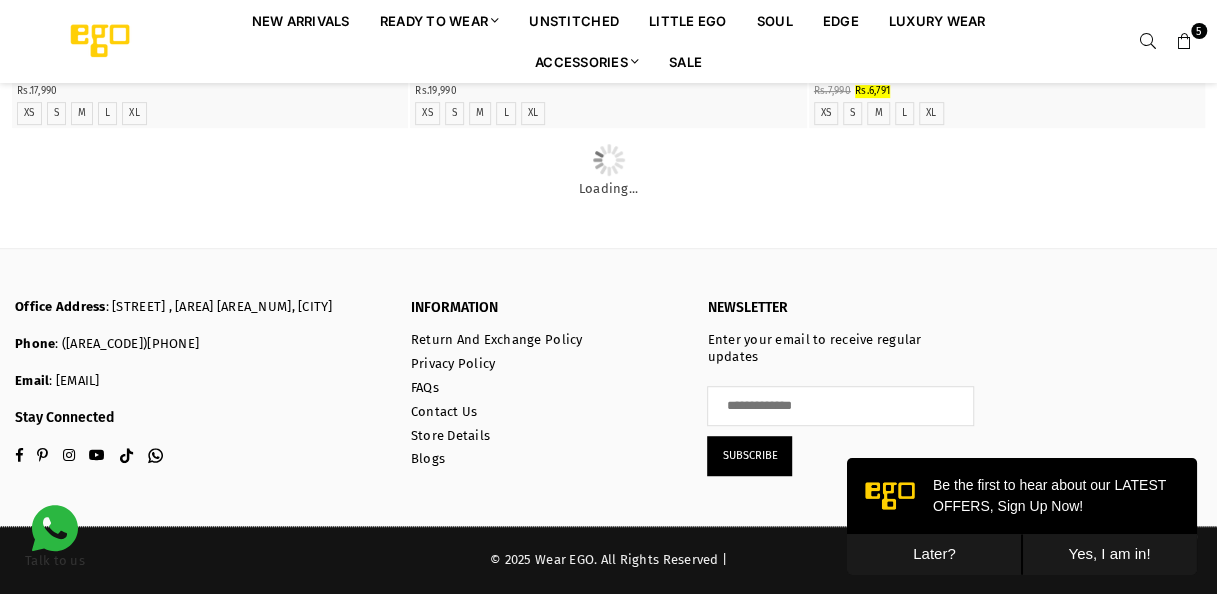click on "Later?" at bounding box center [934, 554] 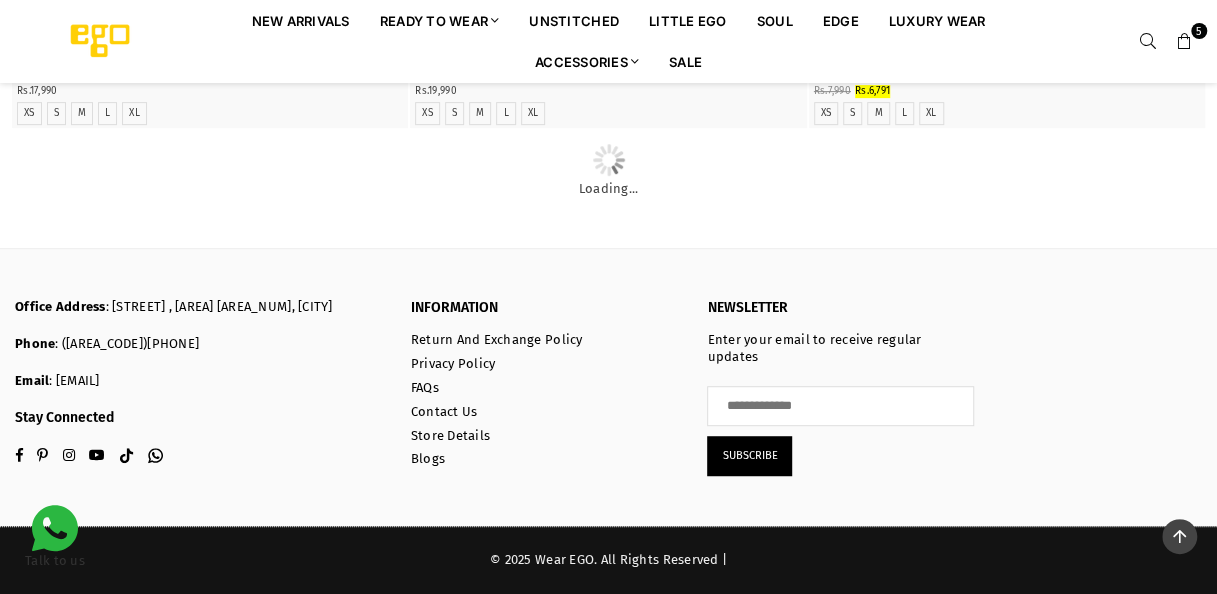 scroll, scrollTop: 12346, scrollLeft: 0, axis: vertical 